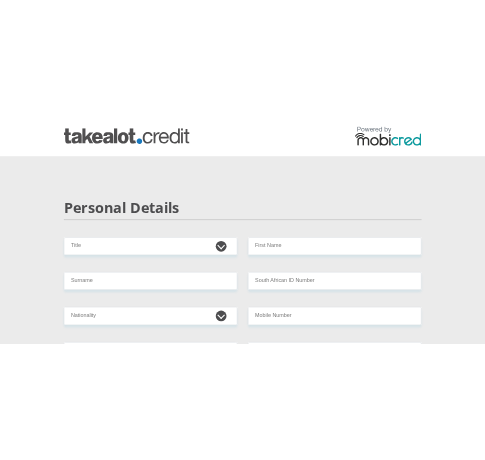 scroll, scrollTop: 0, scrollLeft: 0, axis: both 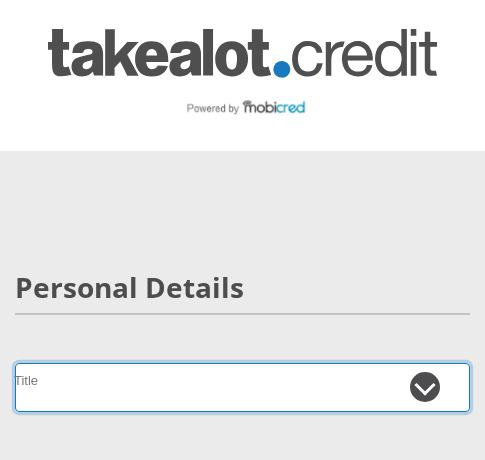 click on "Mr
Ms
Mrs
Dr
Other" at bounding box center (242, 387) 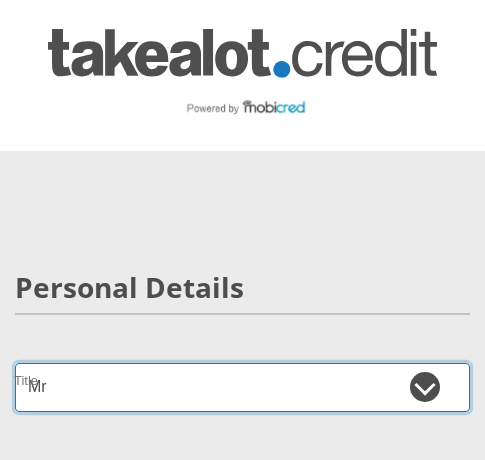 click on "Mr
Ms
Mrs
Dr
Other" at bounding box center [242, 387] 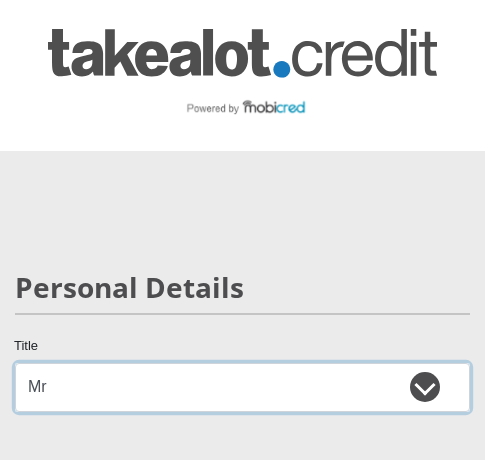select on "Ms" 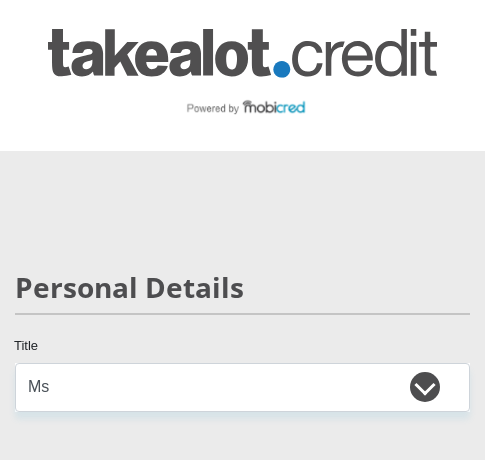 click on "Personal Details" at bounding box center (242, 317) 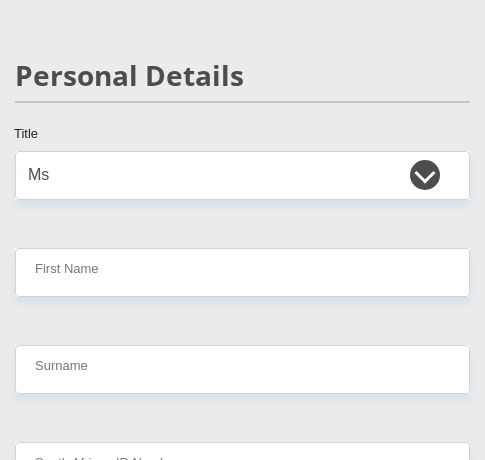 scroll, scrollTop: 280, scrollLeft: 0, axis: vertical 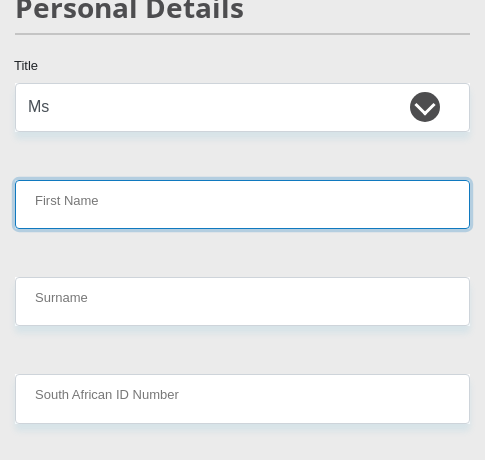 click on "First Name" at bounding box center [242, 204] 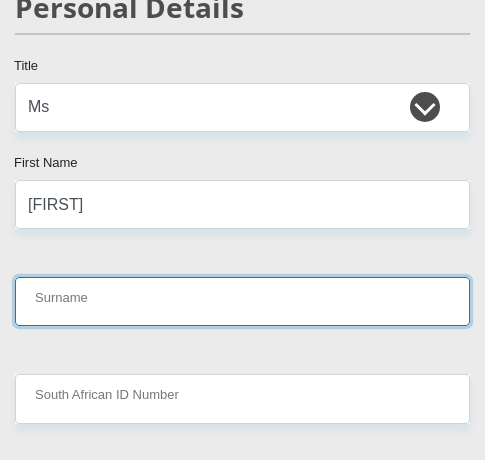 type on "Lubisi" 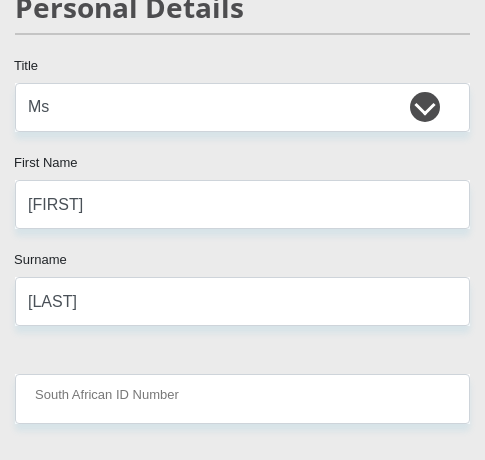 select on "ZAF" 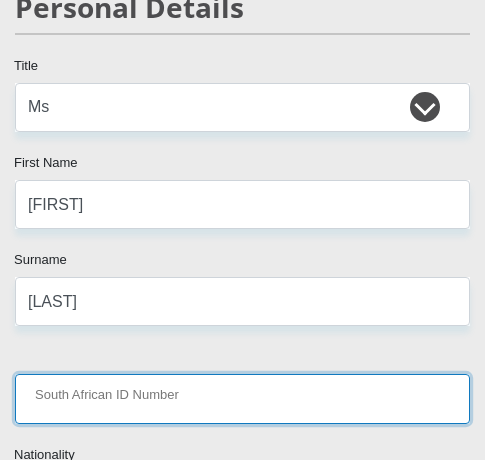 click on "South African ID Number" at bounding box center (242, 398) 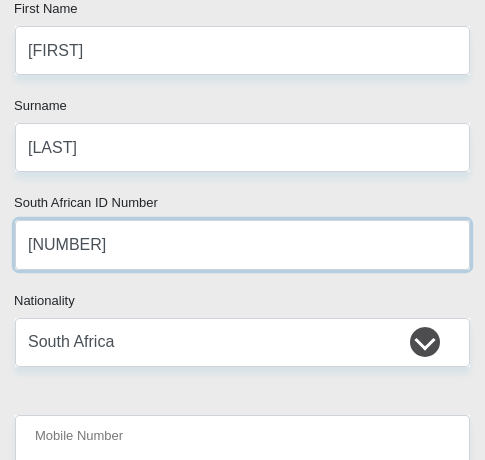 scroll, scrollTop: 453, scrollLeft: 0, axis: vertical 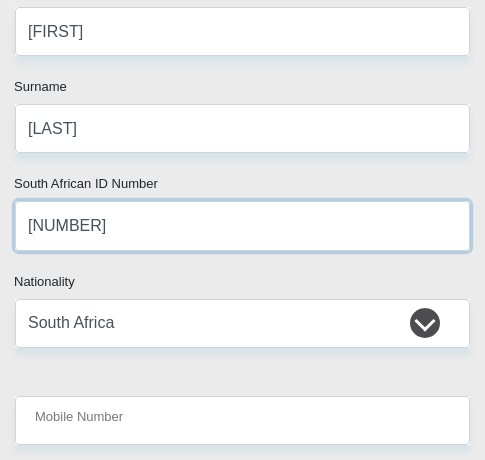 type on "0105016252089" 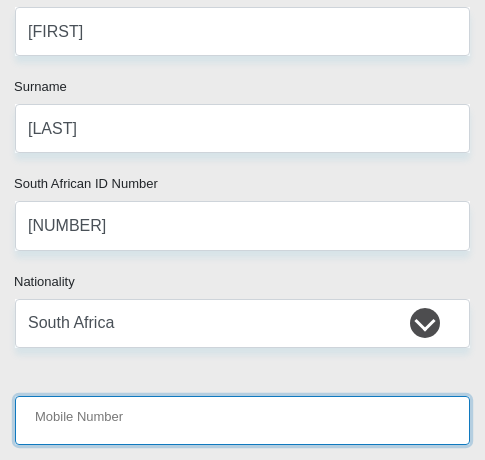click on "Mobile Number" at bounding box center (242, 420) 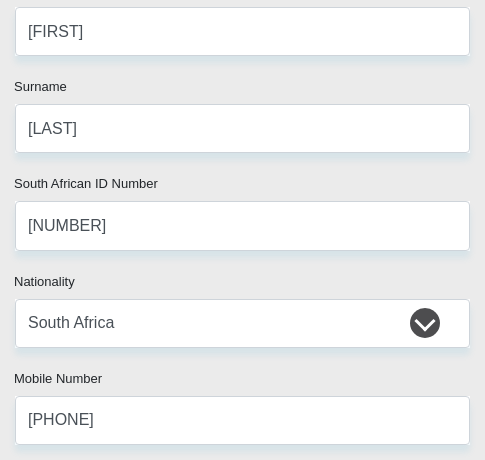 click on "Mr
Ms
Mrs
Dr
Other
Title
Akani
First Name
Lubisi
Surname
0105016252089
South African ID Number
Please input valid ID number
South Africa
Afghanistan
Aland Islands
Albania
Algeria
America Samoa
American Virgin Islands
Andorra
Angola
Anguilla
Antarctica
Antigua and Barbuda
Argentina" at bounding box center [242, 4138] 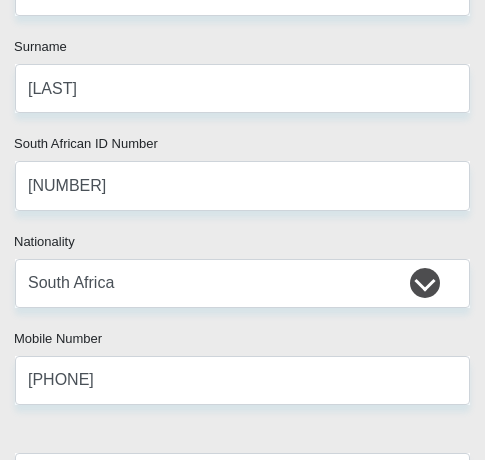 scroll, scrollTop: 653, scrollLeft: 0, axis: vertical 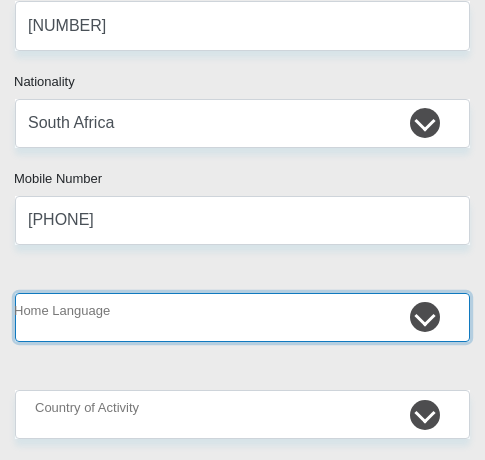 click on "Afrikaans
English
Sepedi
South Ndebele
Southern Sotho
Swati
Tsonga
Tswana
Venda
Xhosa
Zulu
Other" at bounding box center (242, 317) 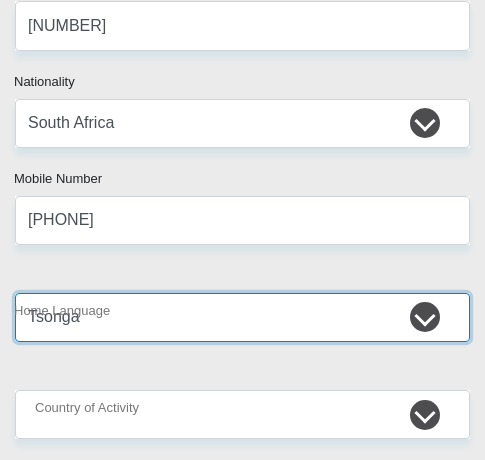 click on "Afrikaans
English
Sepedi
South Ndebele
Southern Sotho
Swati
Tsonga
Tswana
Venda
Xhosa
Zulu
Other" at bounding box center (242, 317) 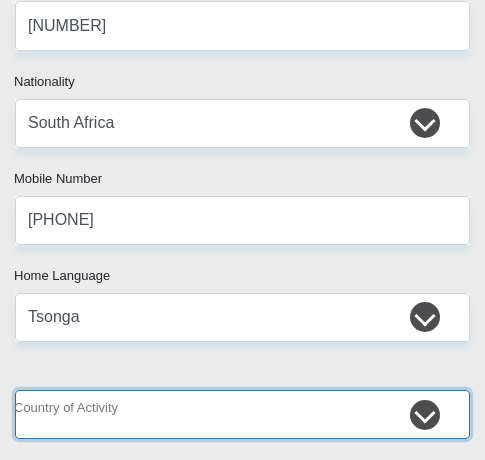 click on "South Africa
Afghanistan
Aland Islands
Albania
Algeria
America Samoa
American Virgin Islands
Andorra
Angola
Anguilla
Antarctica
Antigua and Barbuda
Argentina
Armenia
Aruba
Ascension Island
Australia
Austria
Azerbaijan
Chad" at bounding box center (242, 414) 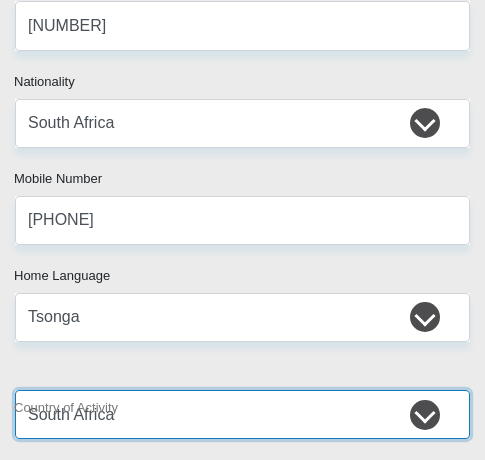 click on "South Africa
Afghanistan
Aland Islands
Albania
Algeria
America Samoa
American Virgin Islands
Andorra
Angola
Anguilla
Antarctica
Antigua and Barbuda
Argentina
Armenia
Aruba
Ascension Island
Australia
Austria
Azerbaijan
Chad" at bounding box center (242, 414) 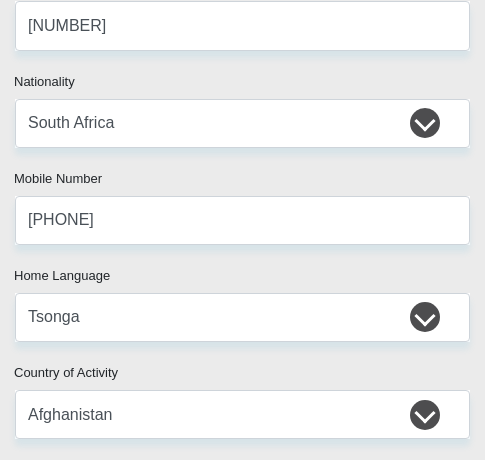 click on "Mr
Ms
Mrs
Dr
Other
Title
Akani
First Name
Lubisi
Surname
0105016252089
South African ID Number
Please input valid ID number
South Africa
Afghanistan
Aland Islands
Albania
Algeria
America Samoa
American Virgin Islands
Andorra
Angola
Anguilla
Antarctica
Antigua and Barbuda
Argentina" at bounding box center (242, 3938) 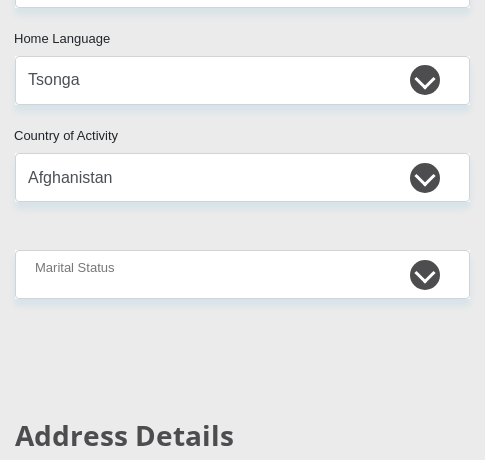 scroll, scrollTop: 893, scrollLeft: 0, axis: vertical 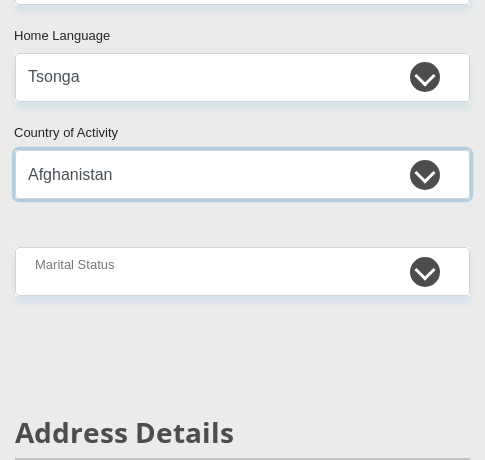 click on "South Africa
Afghanistan
Aland Islands
Albania
Algeria
America Samoa
American Virgin Islands
Andorra
Angola
Anguilla
Antarctica
Antigua and Barbuda
Argentina
Armenia
Aruba
Ascension Island
Australia
Austria
Azerbaijan
Chad" at bounding box center [242, 174] 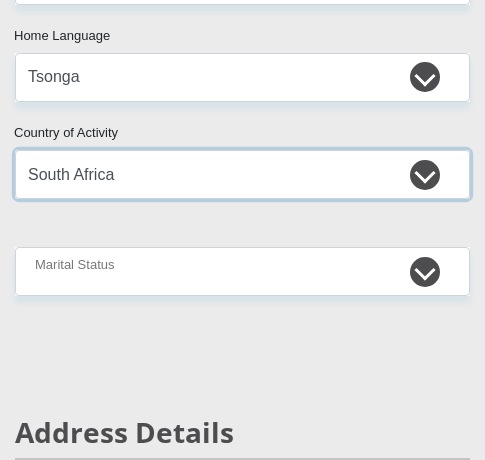 click on "South Africa
Afghanistan
Aland Islands
Albania
Algeria
America Samoa
American Virgin Islands
Andorra
Angola
Anguilla
Antarctica
Antigua and Barbuda
Argentina
Armenia
Aruba
Ascension Island
Australia
Austria
Azerbaijan
Chad" at bounding box center (242, 174) 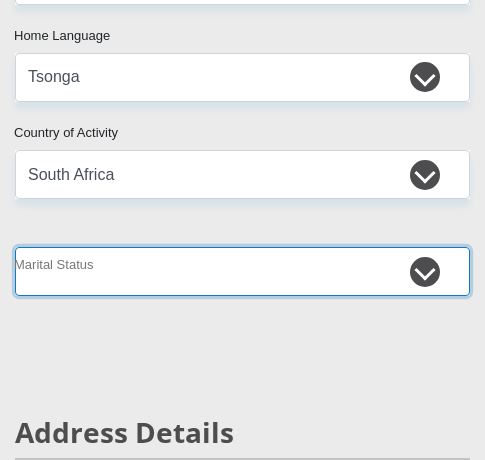 click on "Married ANC
Single
Divorced
Widowed
Married COP or Customary Law" at bounding box center (242, 271) 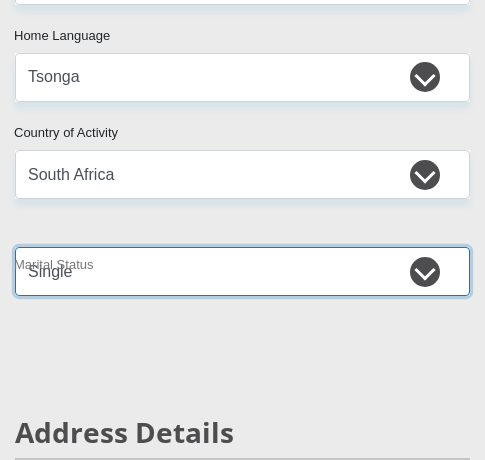 click on "Married ANC
Single
Divorced
Widowed
Married COP or Customary Law" at bounding box center (242, 271) 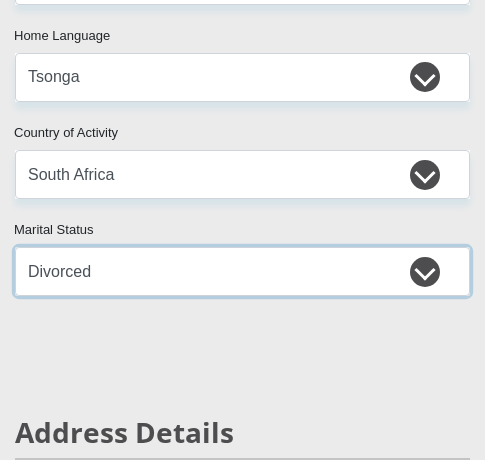 select on "2" 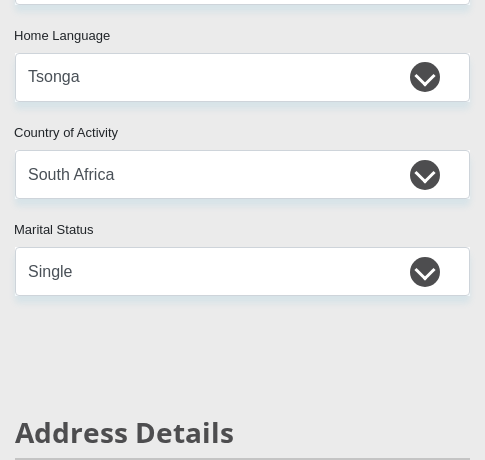 click on "Mr
Ms
Mrs
Dr
Other
Title
Akani
First Name
Lubisi
Surname
0105016252089
South African ID Number
Please input valid ID number
South Africa
Afghanistan
Aland Islands
Albania
Algeria
America Samoa
American Virgin Islands
Andorra
Angola
Anguilla
Antarctica
Antigua and Barbuda
Argentina" at bounding box center [242, 3698] 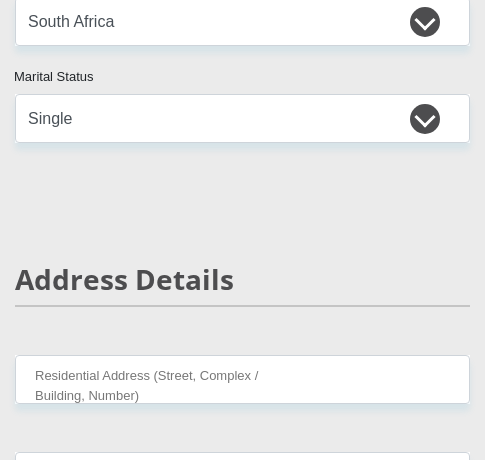 scroll, scrollTop: 1093, scrollLeft: 0, axis: vertical 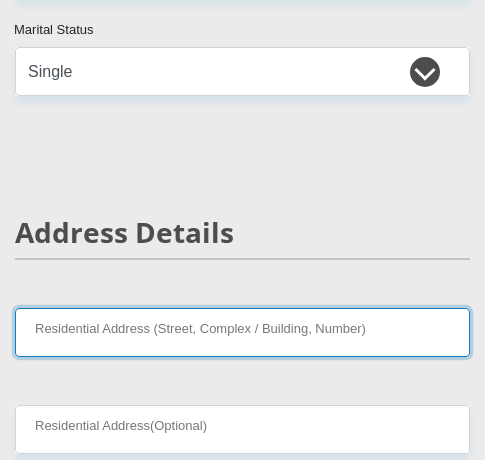 click on "Residential Address (Street, Complex / Building, Number)" at bounding box center [242, 332] 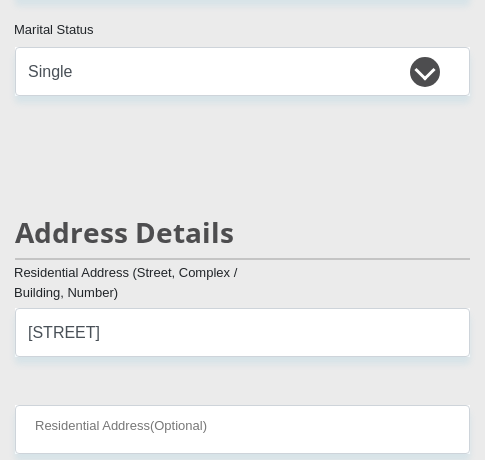type on "Germiston" 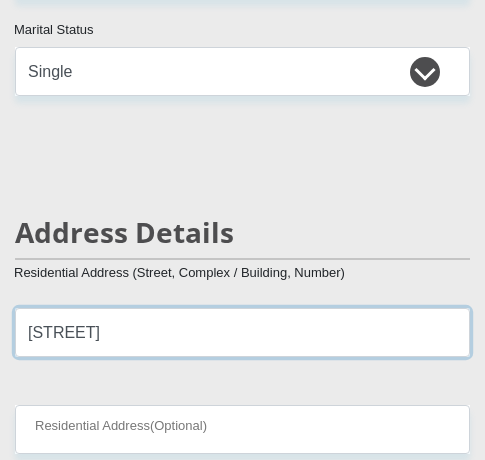 click on "Mfolozi street" at bounding box center [242, 332] 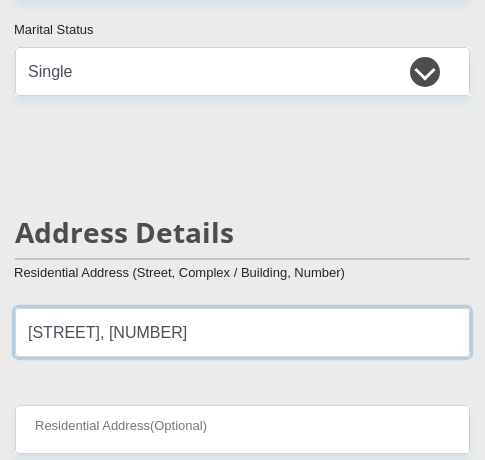 type on "Mfolozi street, 2234" 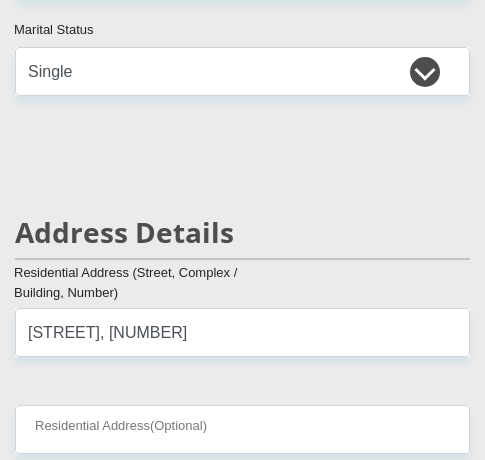 click on "Mr
Ms
Mrs
Dr
Other
Title
Akani
First Name
Lubisi
Surname
0105016252089
South African ID Number
Please input valid ID number
South Africa
Afghanistan
Aland Islands
Albania
Algeria
America Samoa
American Virgin Islands
Andorra
Angola
Anguilla
Antarctica
Antigua and Barbuda
Argentina" at bounding box center [242, 3498] 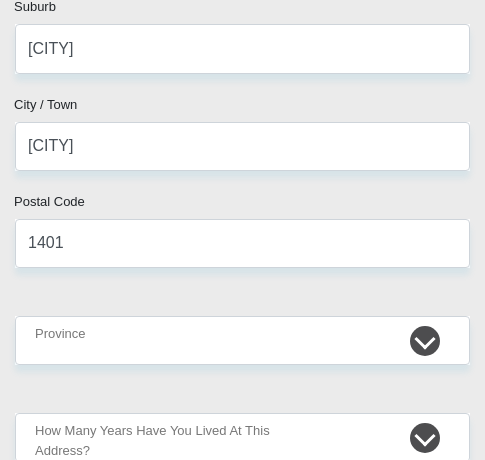 scroll, scrollTop: 1573, scrollLeft: 0, axis: vertical 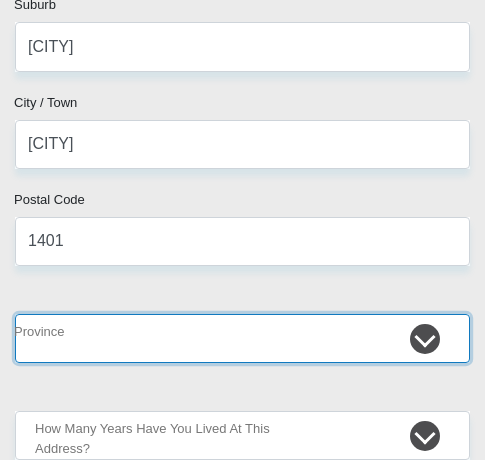 click on "Eastern Cape
Free State
Gauteng
KwaZulu-Natal
Limpopo
Mpumalanga
Northern Cape
North West
Western Cape" at bounding box center [242, 338] 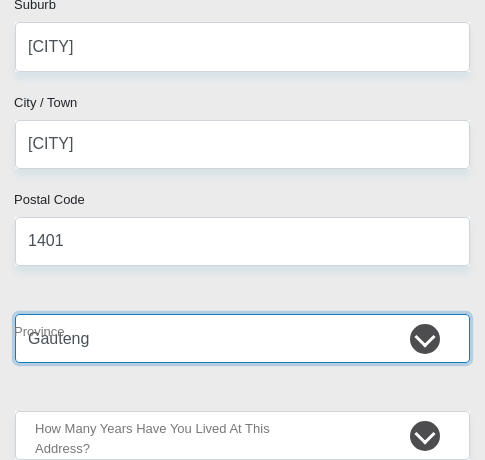click on "Eastern Cape
Free State
Gauteng
KwaZulu-Natal
Limpopo
Mpumalanga
Northern Cape
North West
Western Cape" at bounding box center (242, 338) 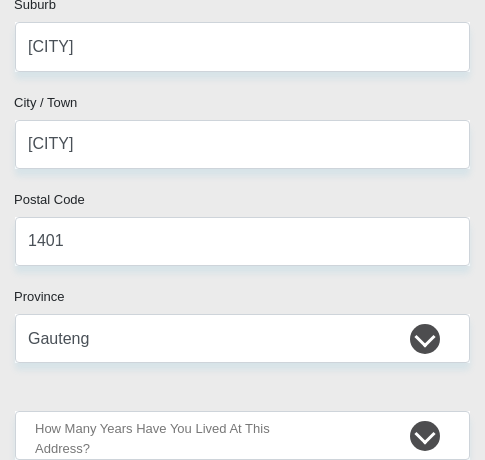 click on "Mr
Ms
Mrs
Dr
Other
Title
Akani
First Name
Lubisi
Surname
0105016252089
South African ID Number
Please input valid ID number
South Africa
Afghanistan
Aland Islands
Albania
Algeria
America Samoa
American Virgin Islands
Andorra
Angola
Anguilla
Antarctica
Antigua and Barbuda
Argentina" at bounding box center [242, 3018] 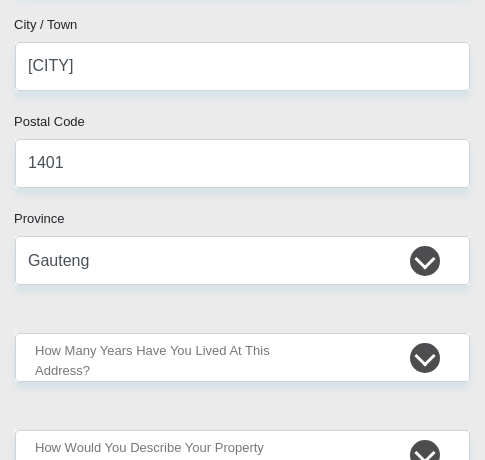 scroll, scrollTop: 1653, scrollLeft: 0, axis: vertical 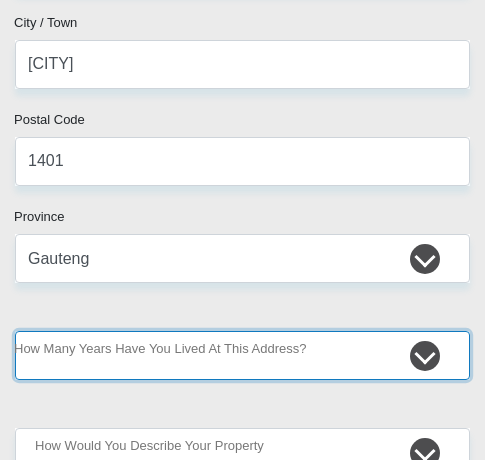 click on "less than 1 year
1-3 years
3-5 years
5+ years" at bounding box center [242, 355] 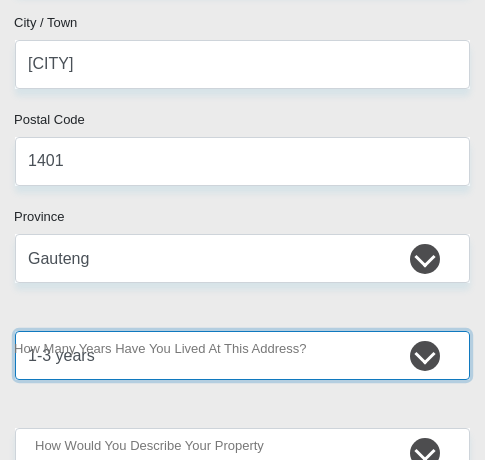 click on "less than 1 year
1-3 years
3-5 years
5+ years" at bounding box center [242, 355] 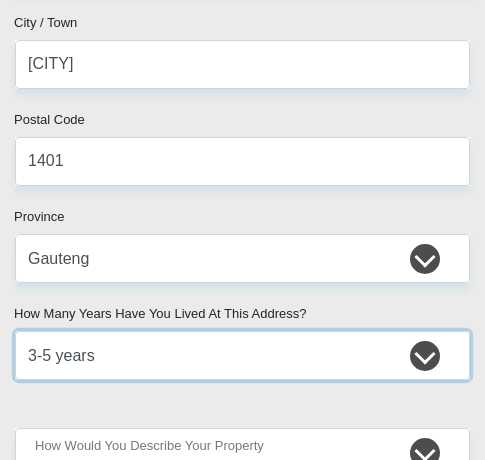 select on "2" 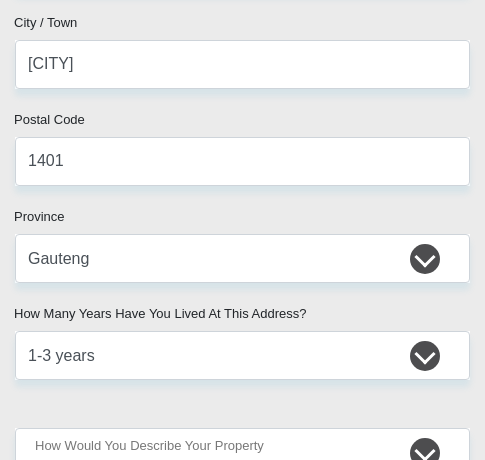 click on "Mr
Ms
Mrs
Dr
Other
Title
Akani
First Name
Lubisi
Surname
0105016252089
South African ID Number
Please input valid ID number
South Africa
Afghanistan
Aland Islands
Albania
Algeria
America Samoa
American Virgin Islands
Andorra
Angola
Anguilla
Antarctica
Antigua and Barbuda
Argentina" at bounding box center (242, 2938) 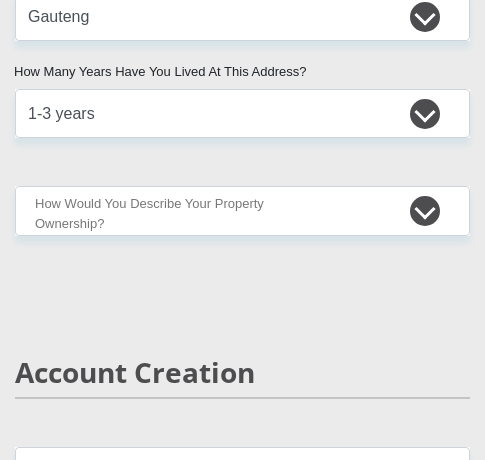 scroll, scrollTop: 1917, scrollLeft: 0, axis: vertical 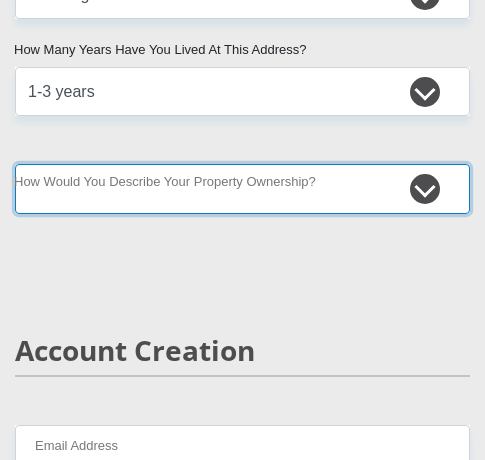 click on "Owned
Rented
Family Owned
Company Dwelling" at bounding box center [242, 188] 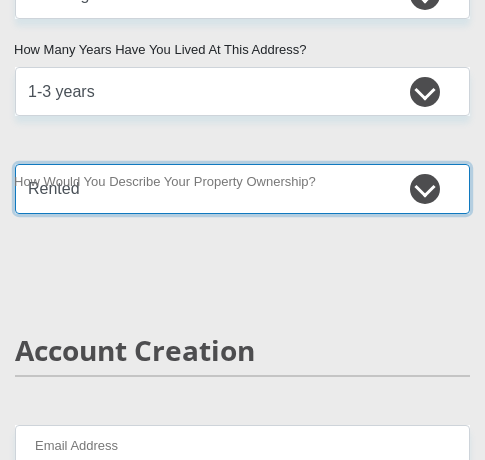 click on "Owned
Rented
Family Owned
Company Dwelling" at bounding box center [242, 188] 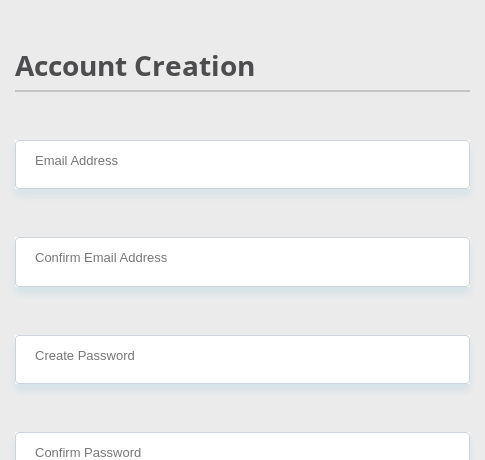scroll, scrollTop: 2180, scrollLeft: 0, axis: vertical 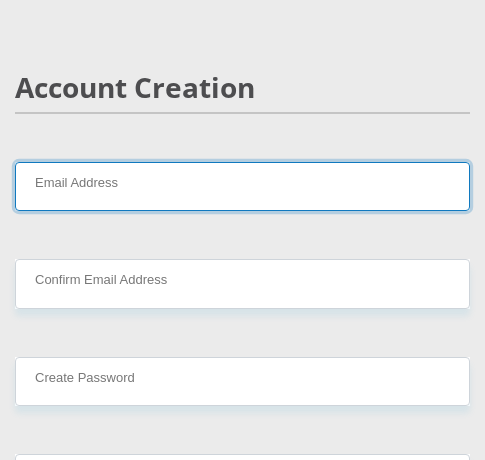 click on "Email Address" at bounding box center [242, 186] 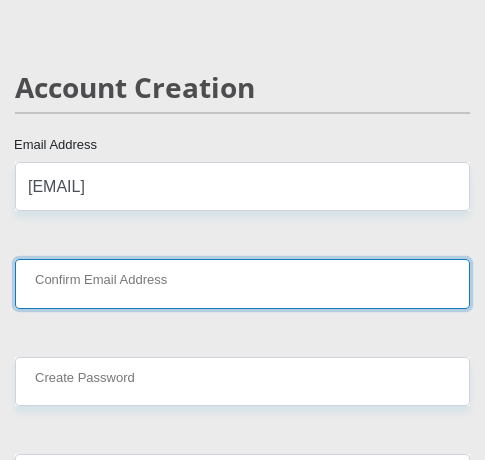 type on "akanilubisi1@gmail.com" 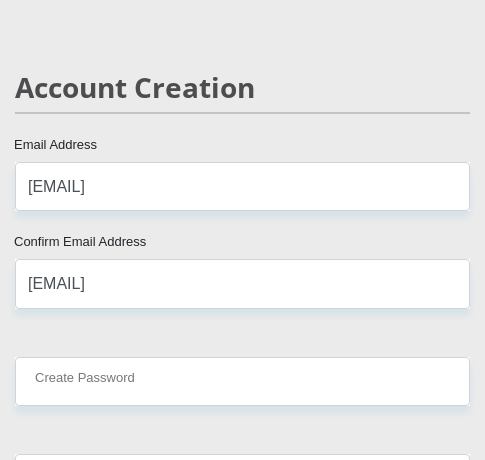 type 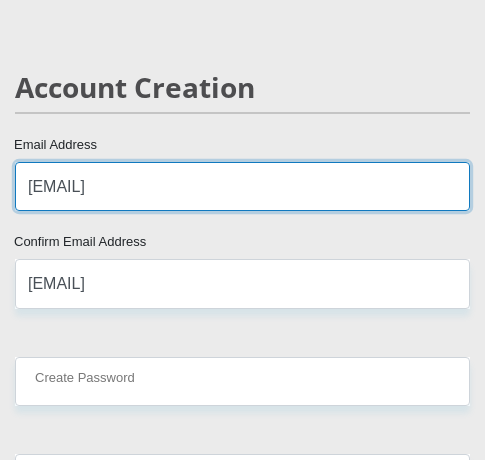 type 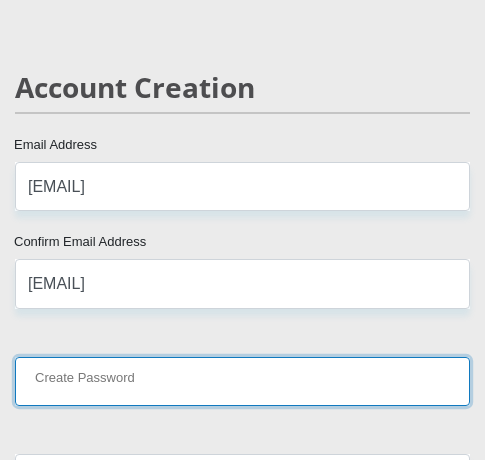 click on "Create Password" at bounding box center (242, 381) 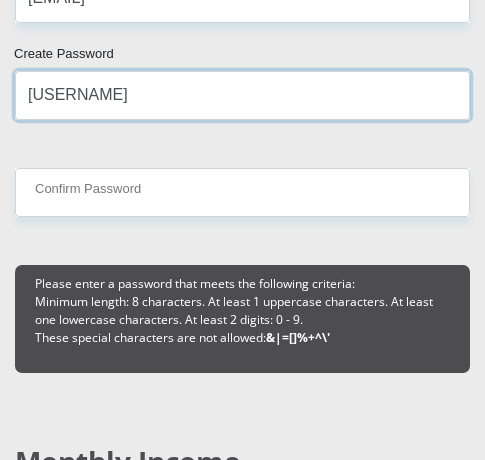 scroll, scrollTop: 2422, scrollLeft: 0, axis: vertical 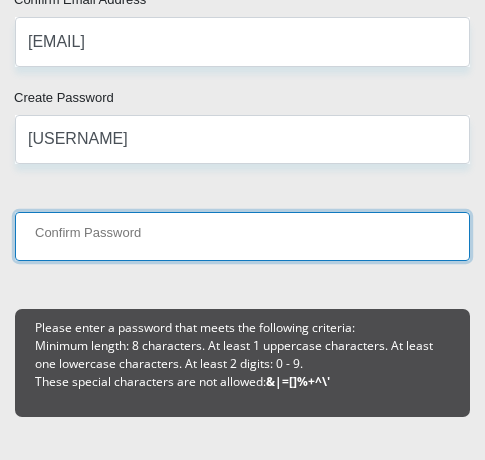click on "Confirm Password" at bounding box center [242, 236] 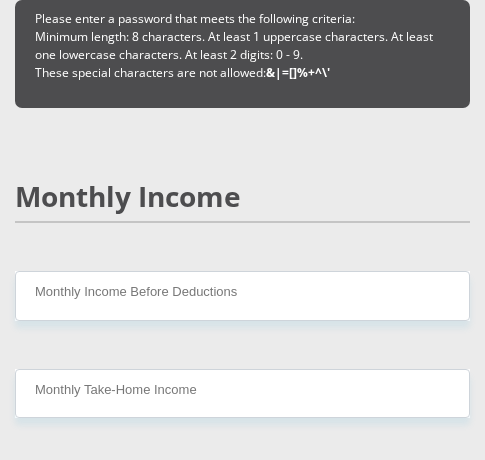 scroll, scrollTop: 2753, scrollLeft: 0, axis: vertical 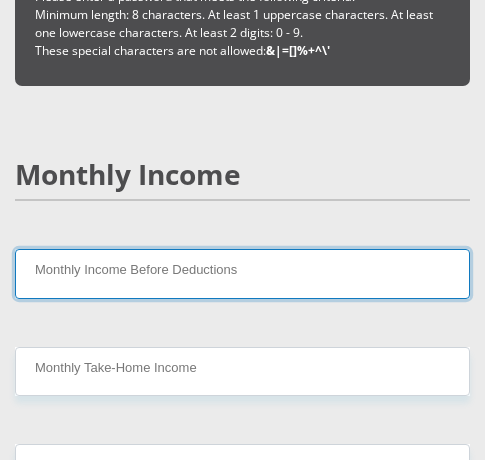 click on "Monthly Income Before Deductions" at bounding box center [242, 273] 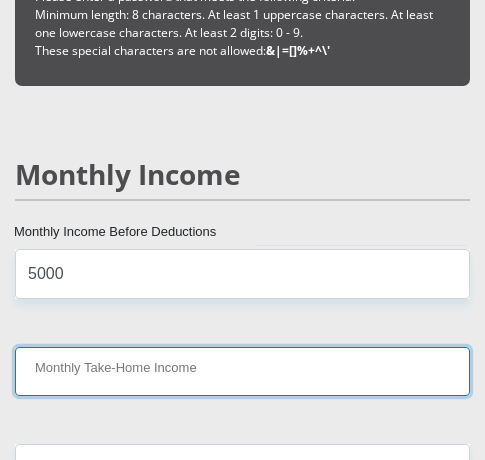 click on "Monthly Take-Home Income" at bounding box center (242, 371) 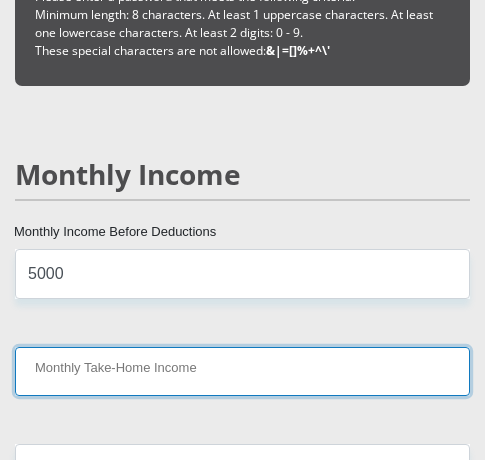 type on "4950" 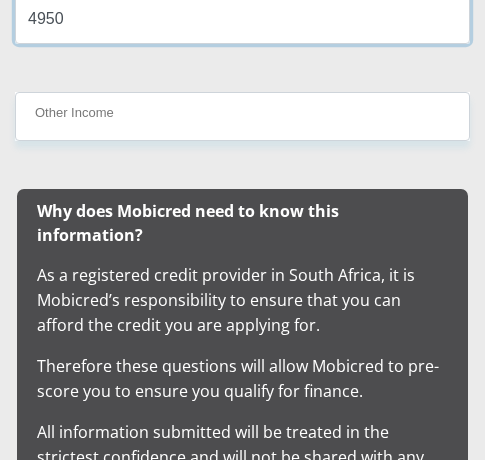 scroll, scrollTop: 3171, scrollLeft: 0, axis: vertical 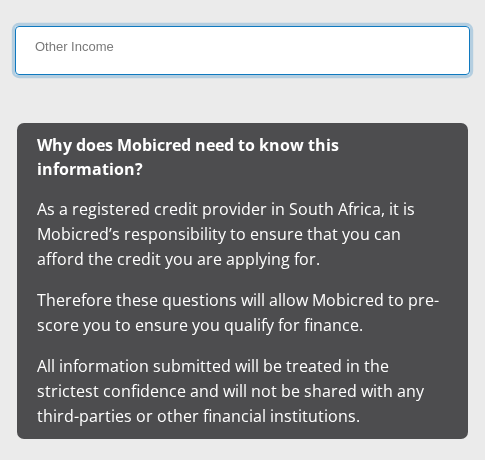 click on "Other Income" at bounding box center (242, 50) 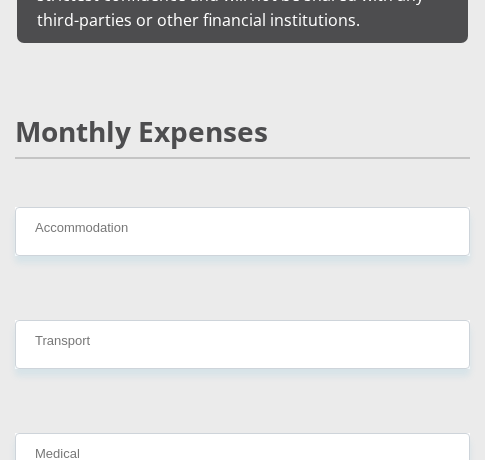 scroll, scrollTop: 3655, scrollLeft: 0, axis: vertical 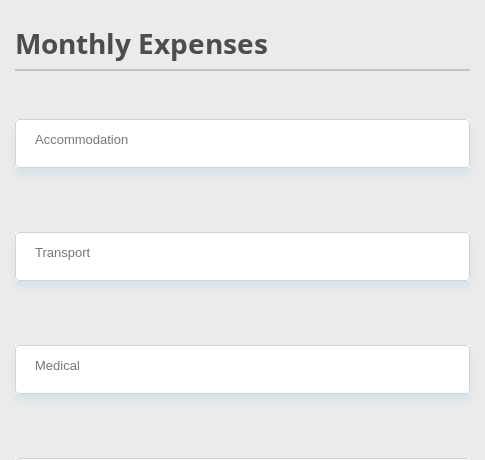 type on "2000" 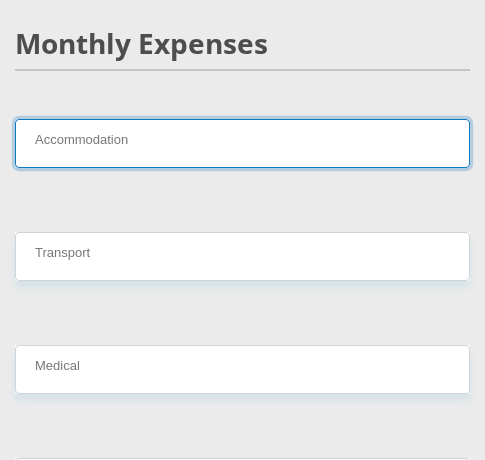 click on "Accommodation" at bounding box center (242, 143) 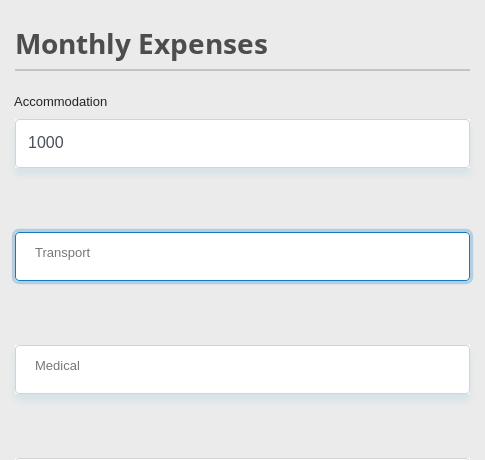 click on "Transport" at bounding box center [242, 256] 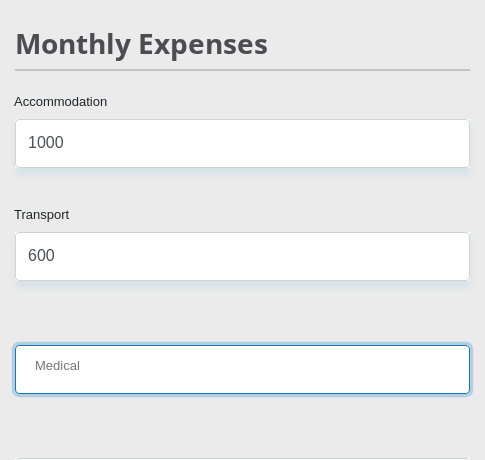 click on "Medical" at bounding box center (242, 369) 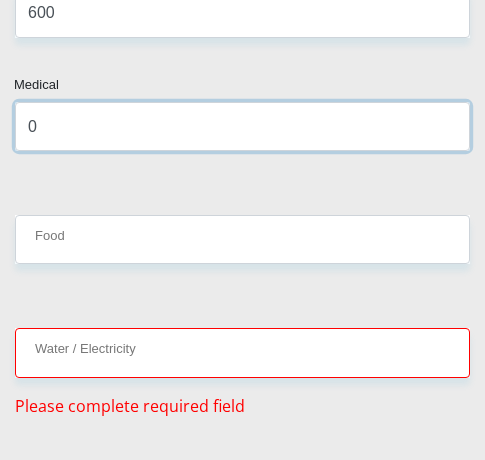 scroll, scrollTop: 3986, scrollLeft: 0, axis: vertical 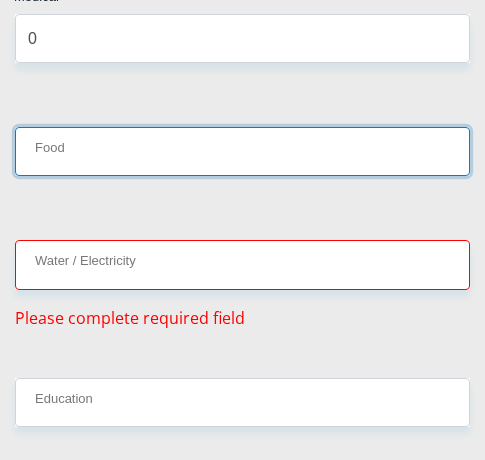click on "Food" at bounding box center (242, 151) 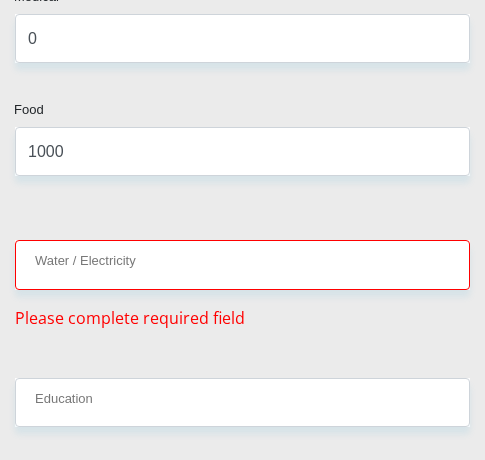 click on "Mr
Ms
Mrs
Dr
Other
Title
Akani
First Name
Lubisi
Surname
0105016252089
South African ID Number
Please input valid ID number
South Africa
Afghanistan
Aland Islands
Albania
Algeria
America Samoa
American Virgin Islands
Andorra
Angola
Anguilla
Antarctica
Antigua and Barbuda
Argentina" at bounding box center [242, 617] 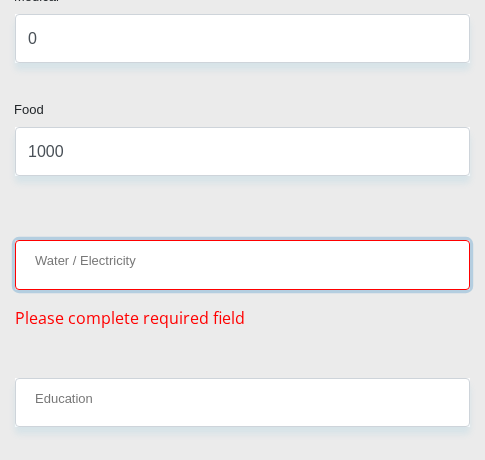 click on "Water / Electricity" at bounding box center (242, 264) 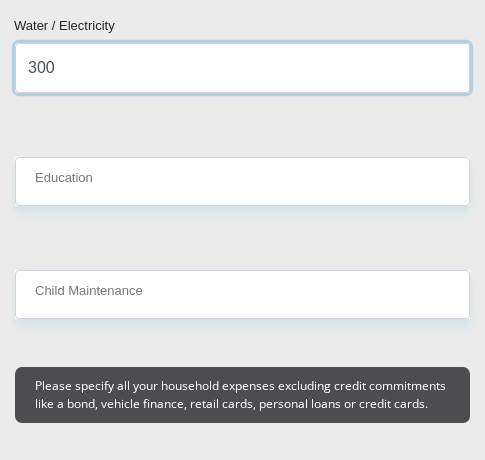 scroll, scrollTop: 4161, scrollLeft: 0, axis: vertical 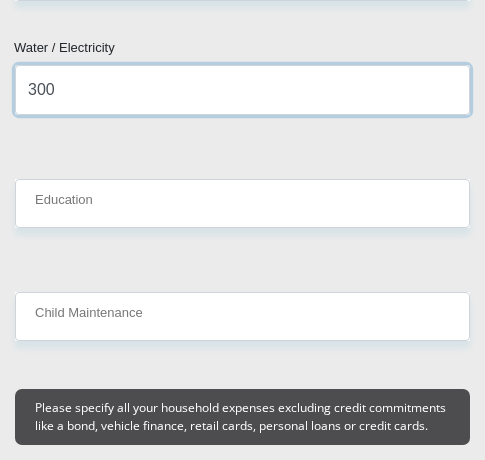type on "300" 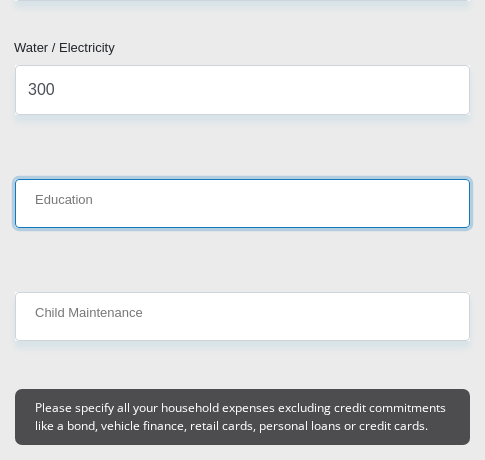 click on "Education" at bounding box center [242, 203] 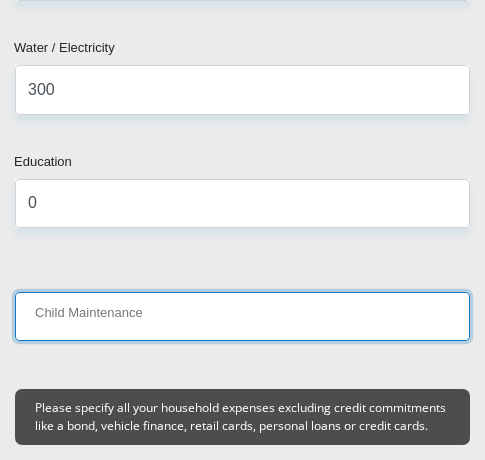 click on "Child Maintenance" at bounding box center (242, 316) 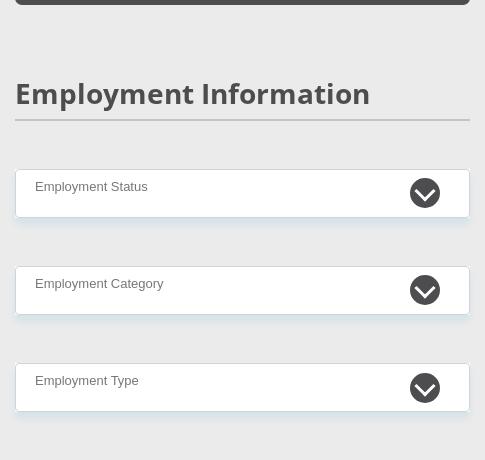 scroll, scrollTop: 4666, scrollLeft: 0, axis: vertical 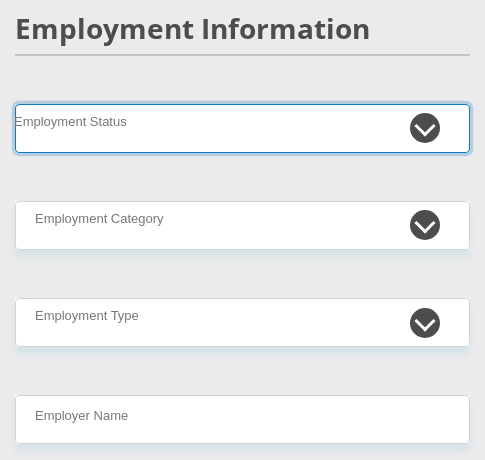 click on "Permanent/Full-time
Part-time/Casual
Contract Worker
Self-Employed
Housewife
Retired
Student
Medically Boarded
Disability
Unemployed" at bounding box center (242, 128) 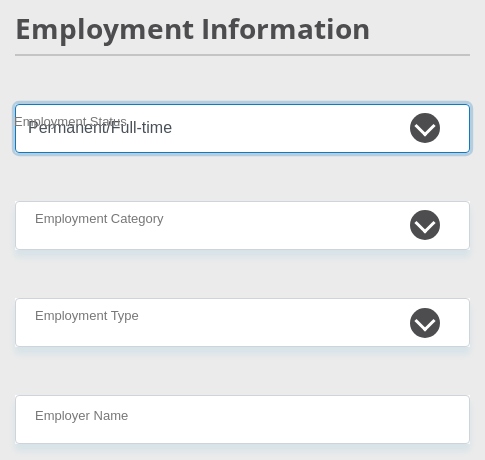 click on "Permanent/Full-time
Part-time/Casual
Contract Worker
Self-Employed
Housewife
Retired
Student
Medically Boarded
Disability
Unemployed" at bounding box center [242, 128] 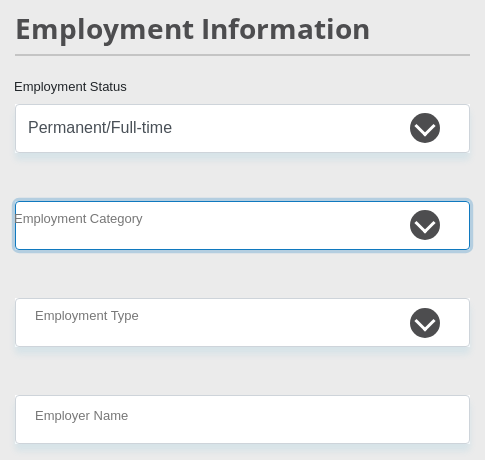 click on "AGRICULTURE
ALCOHOL & TOBACCO
CONSTRUCTION MATERIALS
METALLURGY
EQUIPMENT FOR RENEWABLE ENERGY
SPECIALIZED CONTRACTORS
CAR
GAMING (INCL. INTERNET
OTHER WHOLESALE
UNLICENSED PHARMACEUTICALS
CURRENCY EXCHANGE HOUSES
OTHER FINANCIAL INSTITUTIONS & INSURANCE
REAL ESTATE AGENTS
OIL & GAS
OTHER MATERIALS (E.G. IRON ORE)
PRECIOUS STONES & PRECIOUS METALS
POLITICAL ORGANIZATIONS
RELIGIOUS ORGANIZATIONS(NOT SECTS)
ACTI. HAVING BUSINESS DEAL WITH PUBLIC ADMINISTRATION
LAUNDROMATS" at bounding box center (242, 225) 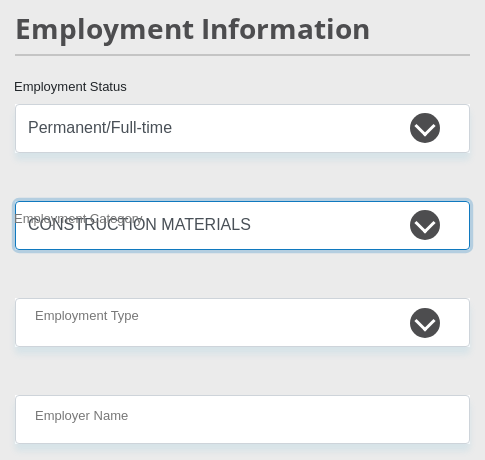 click on "AGRICULTURE
ALCOHOL & TOBACCO
CONSTRUCTION MATERIALS
METALLURGY
EQUIPMENT FOR RENEWABLE ENERGY
SPECIALIZED CONTRACTORS
CAR
GAMING (INCL. INTERNET
OTHER WHOLESALE
UNLICENSED PHARMACEUTICALS
CURRENCY EXCHANGE HOUSES
OTHER FINANCIAL INSTITUTIONS & INSURANCE
REAL ESTATE AGENTS
OIL & GAS
OTHER MATERIALS (E.G. IRON ORE)
PRECIOUS STONES & PRECIOUS METALS
POLITICAL ORGANIZATIONS
RELIGIOUS ORGANIZATIONS(NOT SECTS)
ACTI. HAVING BUSINESS DEAL WITH PUBLIC ADMINISTRATION
LAUNDROMATS" at bounding box center [242, 225] 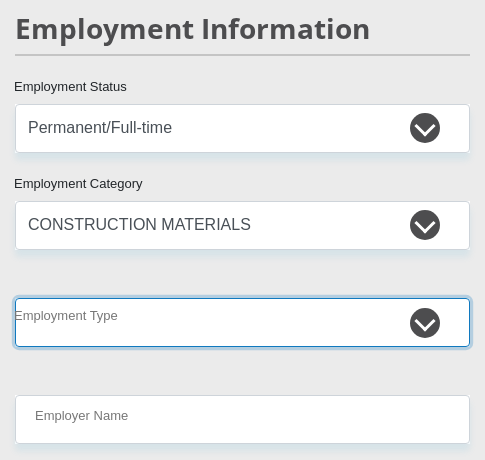 click on "College/Lecturer
Craft Seller
Creative
Driver
Executive
Farmer
Forces - Non Commissioned
Forces - Officer
Hawker
Housewife
Labourer
Licenced Professional
Manager
Miner
Non Licenced Professional
Office Staff/Clerk
Outside Worker
Pensioner
Permanent Teacher
Production/Manufacturing
Sales
Self-Employed
Semi-Professional Worker
Service Industry  Social Worker  Student" at bounding box center [242, 322] 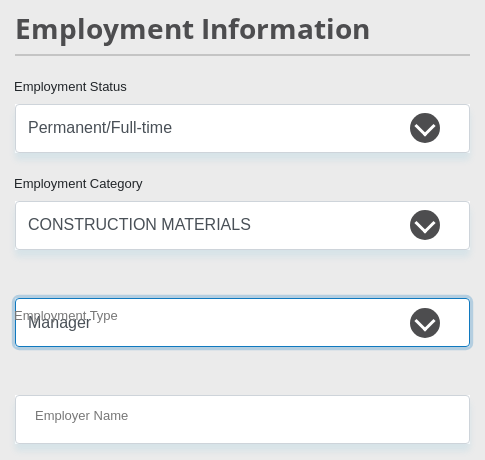 click on "College/Lecturer
Craft Seller
Creative
Driver
Executive
Farmer
Forces - Non Commissioned
Forces - Officer
Hawker
Housewife
Labourer
Licenced Professional
Manager
Miner
Non Licenced Professional
Office Staff/Clerk
Outside Worker
Pensioner
Permanent Teacher
Production/Manufacturing
Sales
Self-Employed
Semi-Professional Worker
Service Industry  Social Worker  Student" at bounding box center [242, 322] 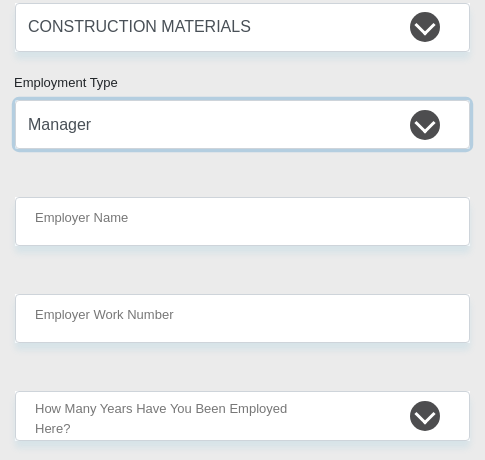 scroll, scrollTop: 4908, scrollLeft: 0, axis: vertical 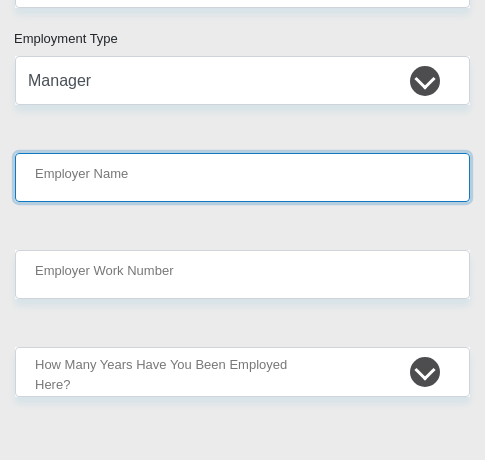 click on "Employer Name" at bounding box center (242, 177) 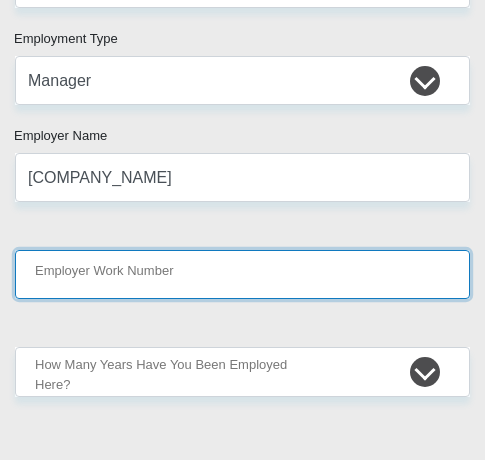 click on "Employer Work Number" at bounding box center [242, 274] 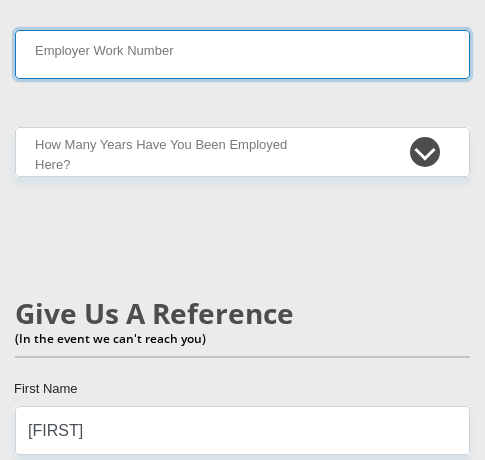 scroll, scrollTop: 5106, scrollLeft: 0, axis: vertical 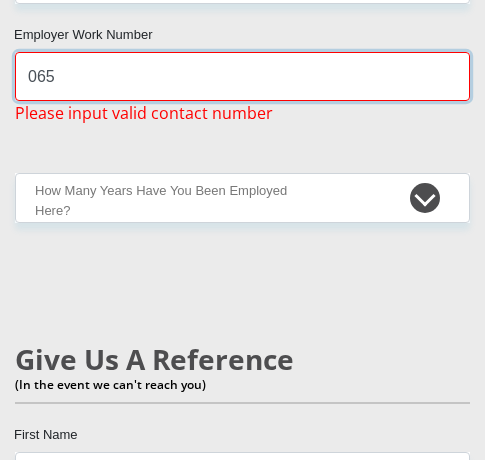 type on "0658444505" 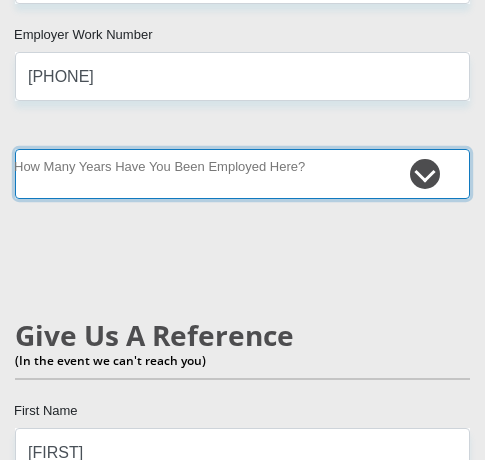 click on "less than 1 year
1-3 years
3-5 years
5+ years" at bounding box center (242, 173) 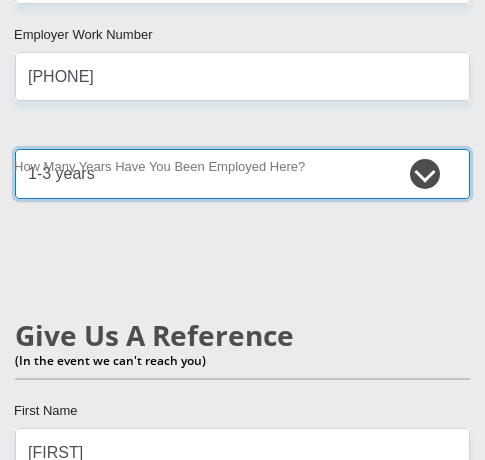 click on "less than 1 year
1-3 years
3-5 years
5+ years" at bounding box center (242, 173) 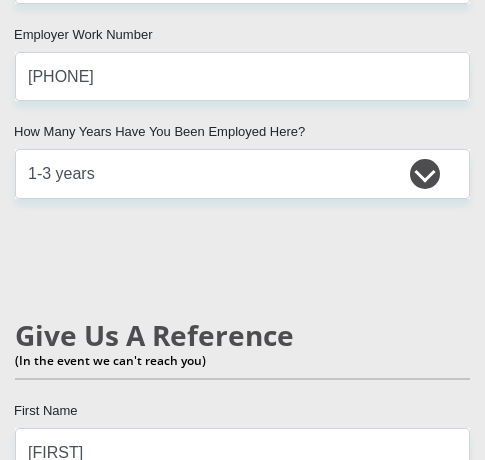 click on "Mr
Ms
Mrs
Dr
Other
Title
Akani
First Name
Lubisi
Surname
0105016252089
South African ID Number
Please input valid ID number
South Africa
Afghanistan
Aland Islands
Albania
Algeria
America Samoa
American Virgin Islands
Andorra
Angola
Anguilla
Antarctica
Antigua and Barbuda
Argentina" at bounding box center [242, -515] 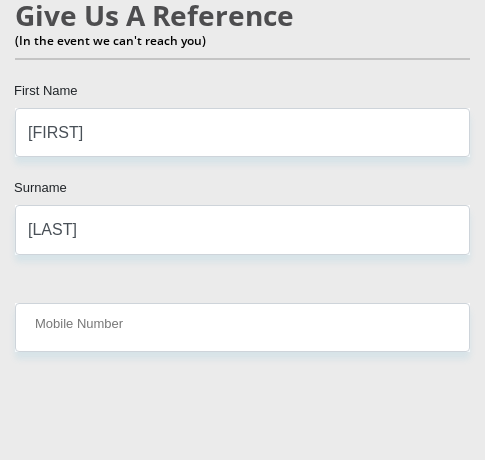scroll, scrollTop: 5466, scrollLeft: 0, axis: vertical 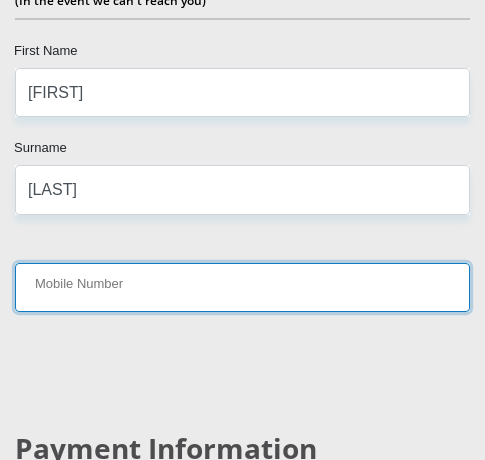 click on "Mobile Number" at bounding box center [242, 287] 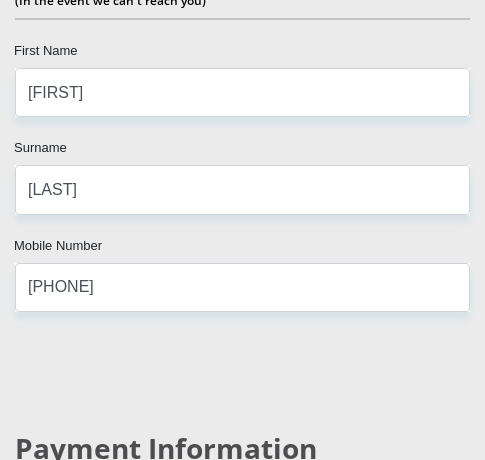click on "Mr
Ms
Mrs
Dr
Other
Title
Akani
First Name
Lubisi
Surname
0105016252089
South African ID Number
Please input valid ID number
South Africa
Afghanistan
Aland Islands
Albania
Algeria
America Samoa
American Virgin Islands
Andorra
Angola
Anguilla
Antarctica
Antigua and Barbuda
Argentina" at bounding box center (242, -875) 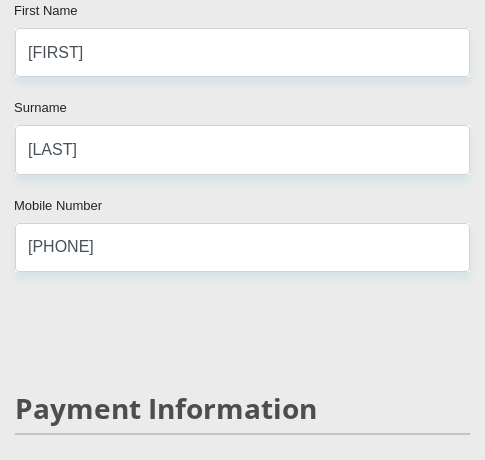 scroll, scrollTop: 5666, scrollLeft: 0, axis: vertical 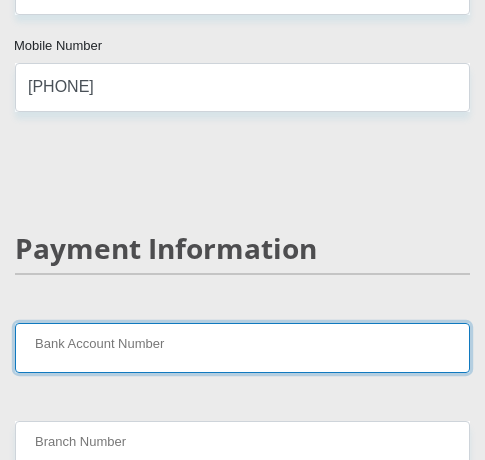 click on "Bank Account Number" at bounding box center (242, 347) 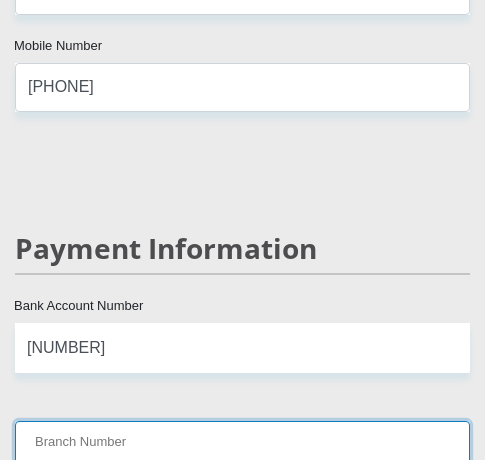 click on "Branch Number" at bounding box center [242, 445] 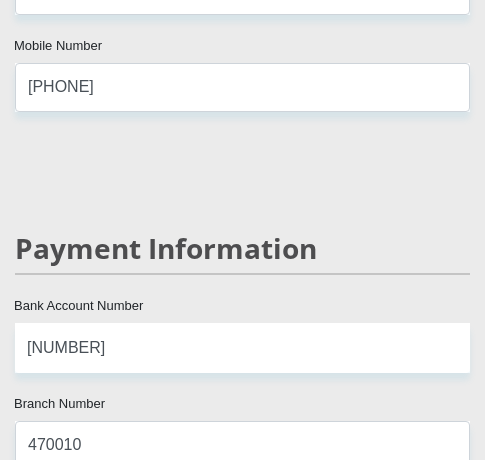 click on "Mr
Ms
Mrs
Dr
Other
Title
Akani
First Name
Lubisi
Surname
0105016252089
South African ID Number
Please input valid ID number
South Africa
Afghanistan
Aland Islands
Albania
Algeria
America Samoa
American Virgin Islands
Andorra
Angola
Anguilla
Antarctica
Antigua and Barbuda
Argentina" at bounding box center [242, -1075] 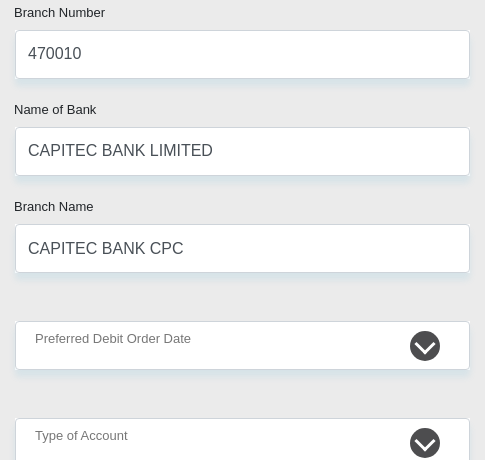 scroll, scrollTop: 6066, scrollLeft: 0, axis: vertical 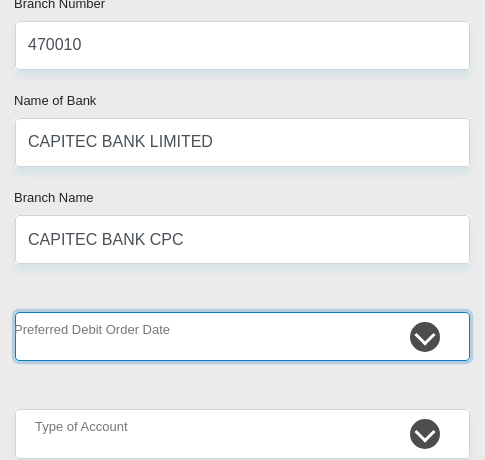 click on "1st
2nd
3rd
4th
5th
7th
18th
19th
20th
21st
22nd
23rd
24th
25th
26th
27th
28th
29th
30th" at bounding box center [242, 336] 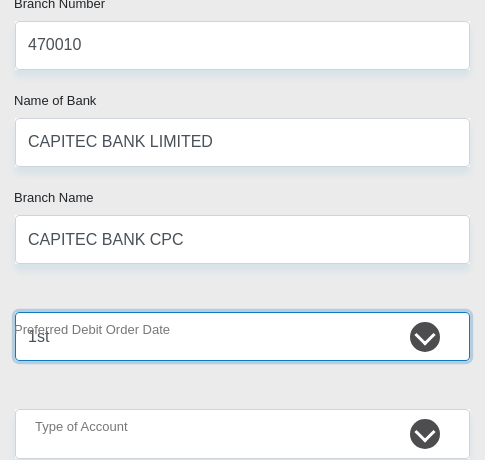 click on "1st
2nd
3rd
4th
5th
7th
18th
19th
20th
21st
22nd
23rd
24th
25th
26th
27th
28th
29th
30th" at bounding box center (242, 336) 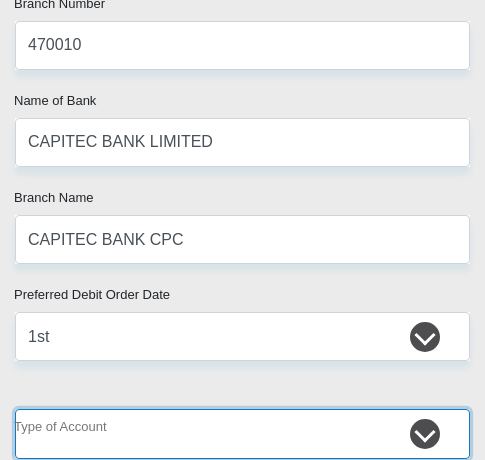 click on "Cheque
Savings" at bounding box center (242, 433) 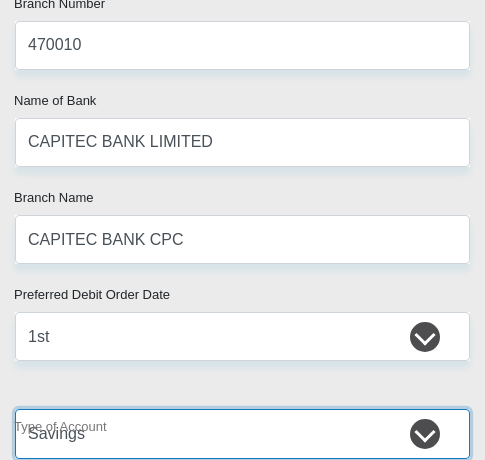 click on "Cheque
Savings" at bounding box center [242, 433] 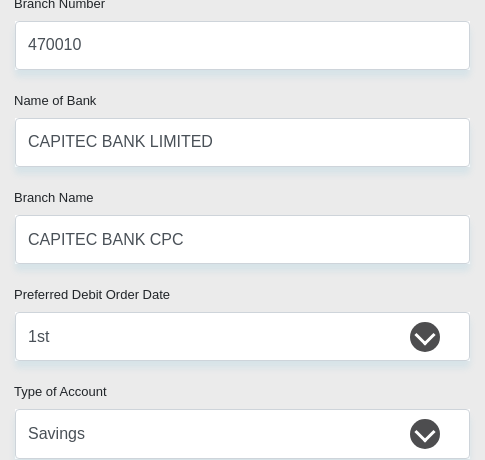 click on "Mr
Ms
Mrs
Dr
Other
Title
Akani
First Name
Lubisi
Surname
0105016252089
South African ID Number
Please input valid ID number
South Africa
Afghanistan
Aland Islands
Albania
Algeria
America Samoa
American Virgin Islands
Andorra
Angola
Anguilla
Antarctica
Antigua and Barbuda
Argentina" at bounding box center [242, -1475] 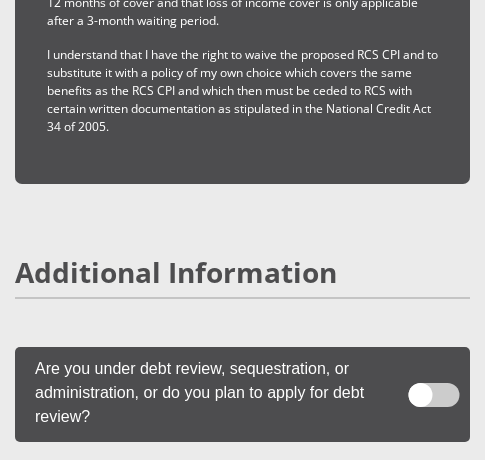 scroll, scrollTop: 7906, scrollLeft: 0, axis: vertical 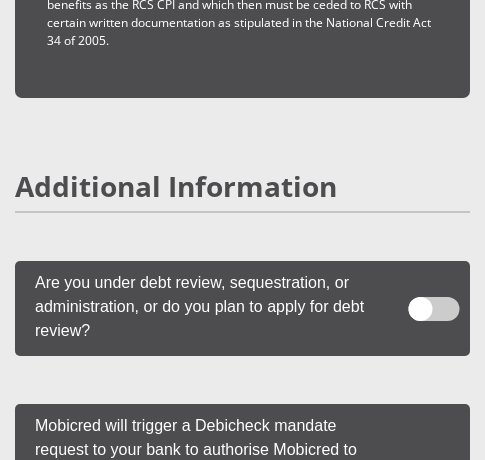 click at bounding box center [434, 309] 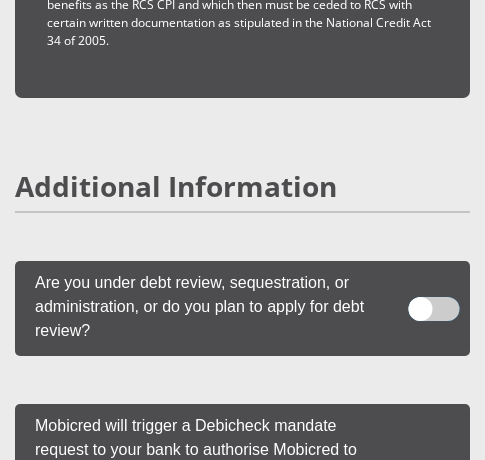 click at bounding box center [425, 278] 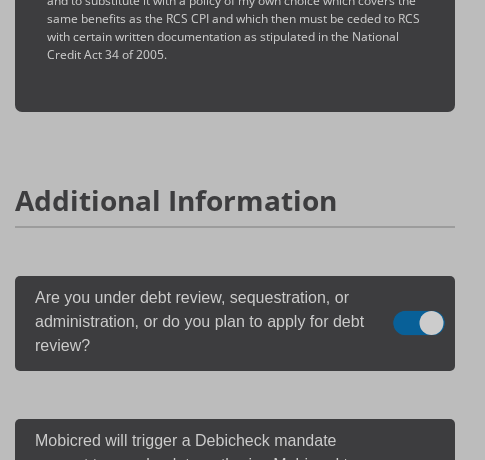 scroll, scrollTop: 7885, scrollLeft: 0, axis: vertical 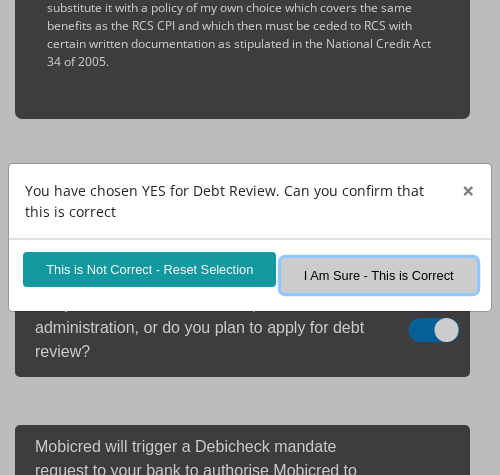 click on "I Am Sure - This is Correct" at bounding box center (379, 275) 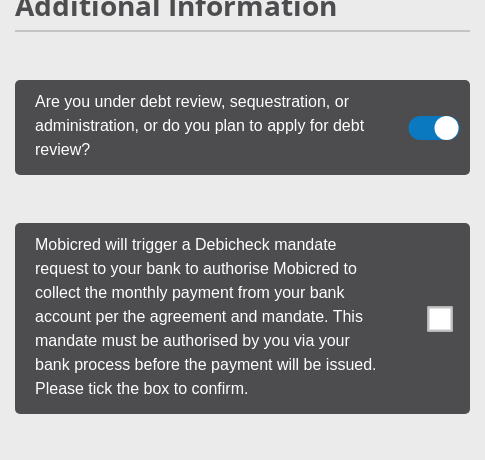 scroll, scrollTop: 8205, scrollLeft: 0, axis: vertical 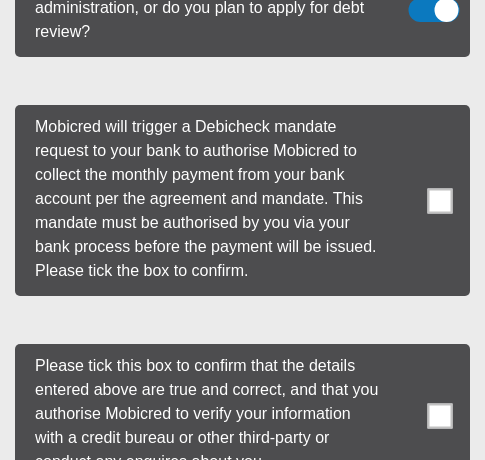 click at bounding box center (440, 200) 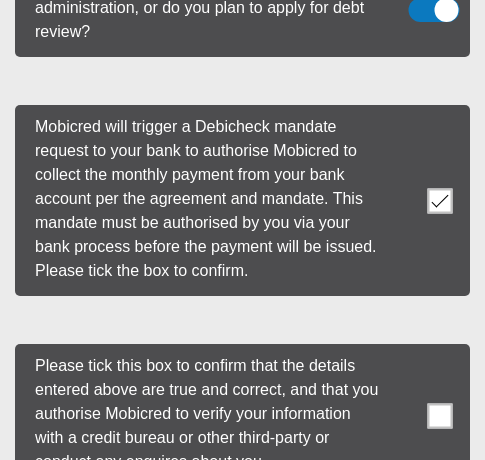click at bounding box center [440, 415] 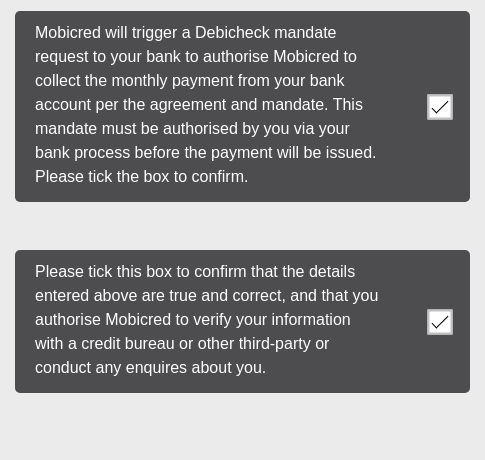 scroll, scrollTop: 8325, scrollLeft: 0, axis: vertical 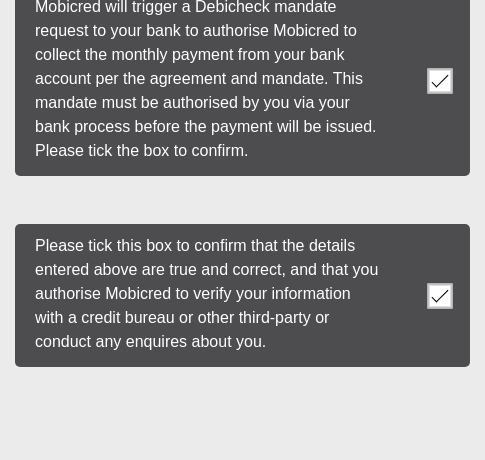 click on "Mr
Ms
Mrs
Dr
Other
Title
Akani
First Name
Lubisi
Surname
0105016252089
South African ID Number
Please input valid ID number
South Africa
Afghanistan
Aland Islands
Albania
Algeria
America Samoa
American Virgin Islands
Andorra
Angola
Anguilla
Antarctica
Antigua and Barbuda
Argentina" at bounding box center (242, -3734) 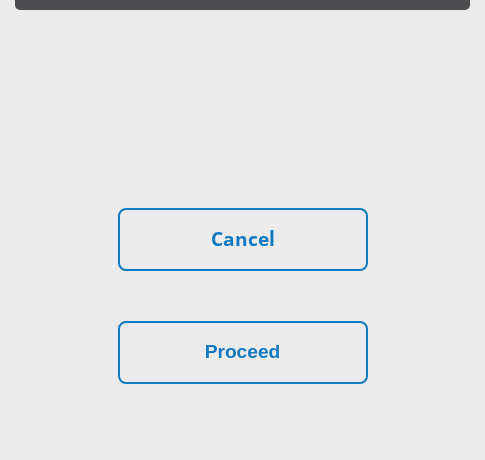 scroll, scrollTop: 8685, scrollLeft: 0, axis: vertical 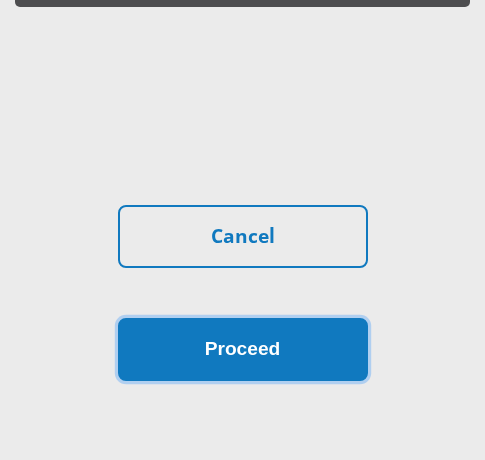 click on "Proceed" at bounding box center [243, 349] 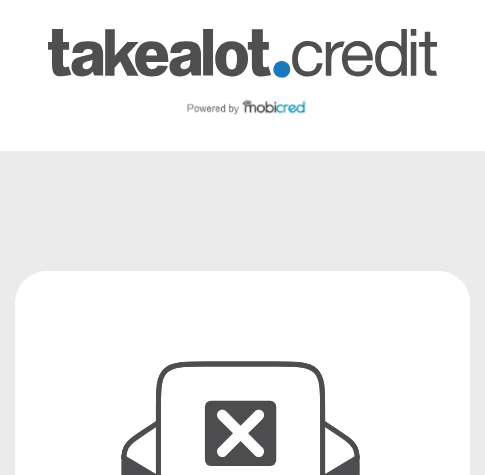 scroll, scrollTop: 0, scrollLeft: 0, axis: both 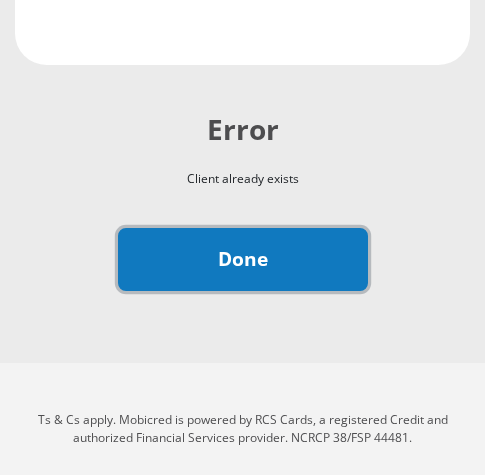 click on "Done" at bounding box center [243, 259] 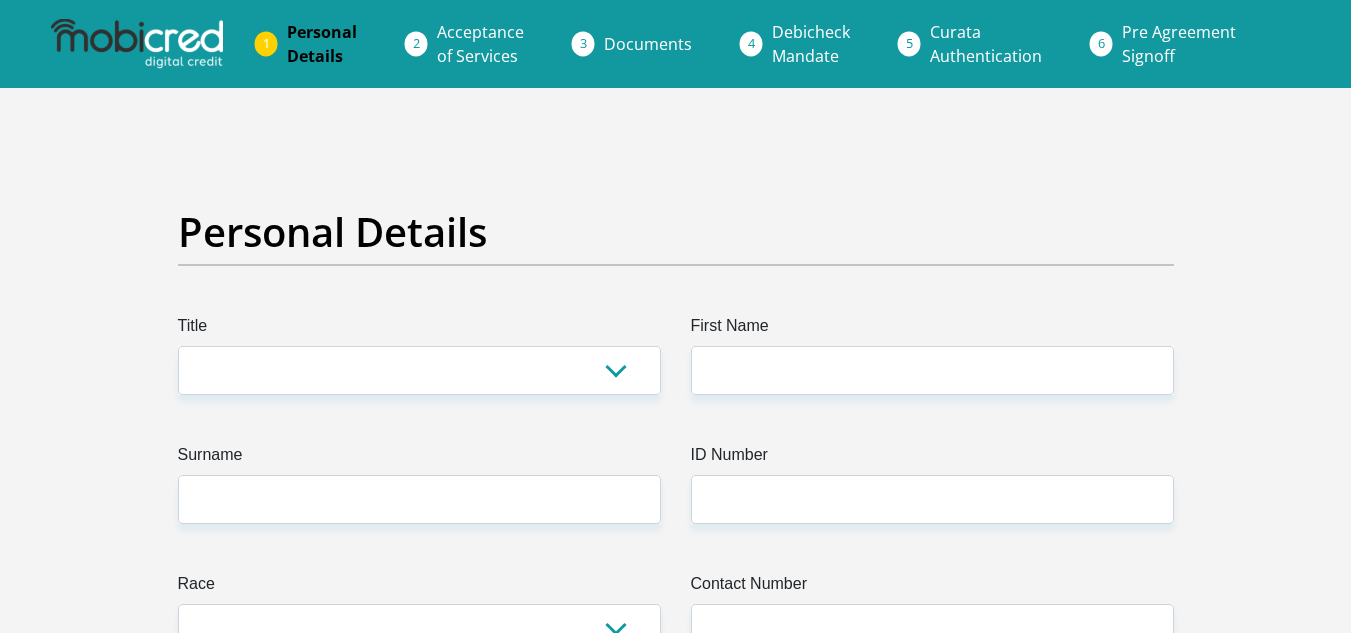 scroll, scrollTop: 0, scrollLeft: 0, axis: both 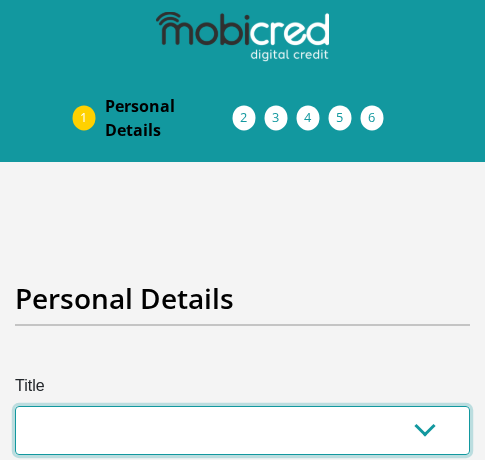 click on "Mr
Ms
Mrs
Dr
Other" at bounding box center [242, 430] 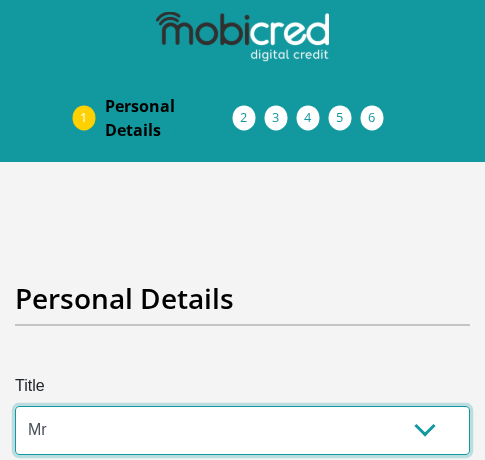 click on "Mr
Ms
Mrs
Dr
Other" at bounding box center [242, 430] 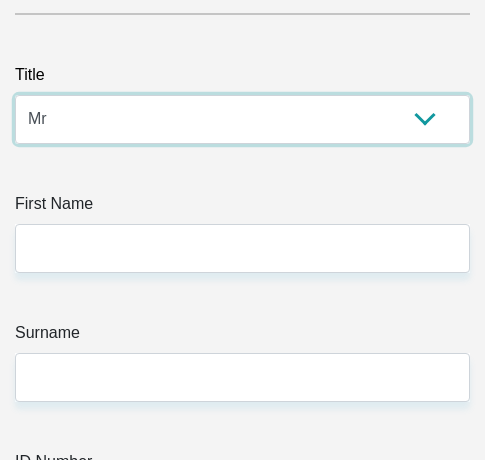 scroll, scrollTop: 363, scrollLeft: 0, axis: vertical 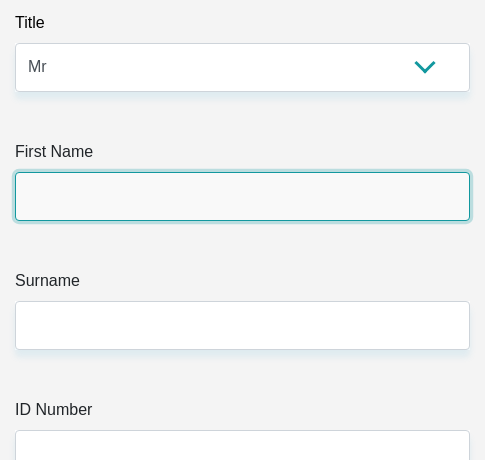 click on "First Name" at bounding box center (242, 196) 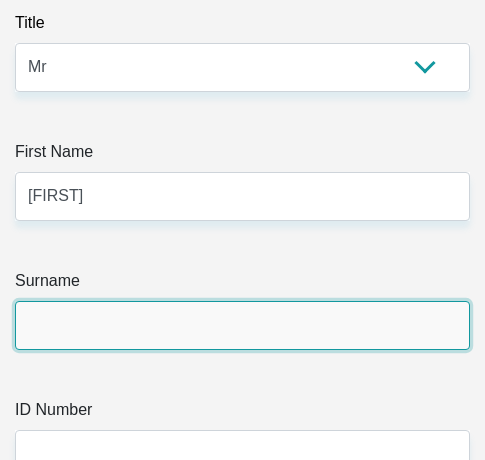 type on "Lubisi" 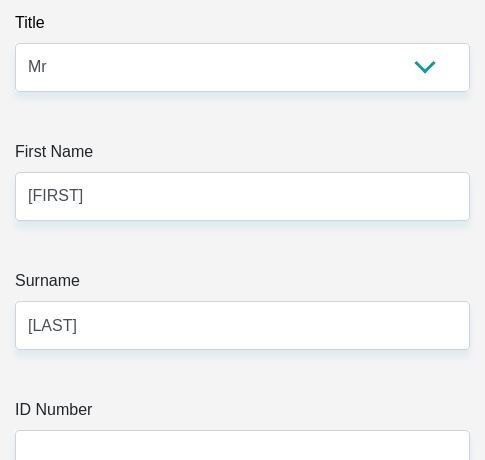 select on "ZAF" 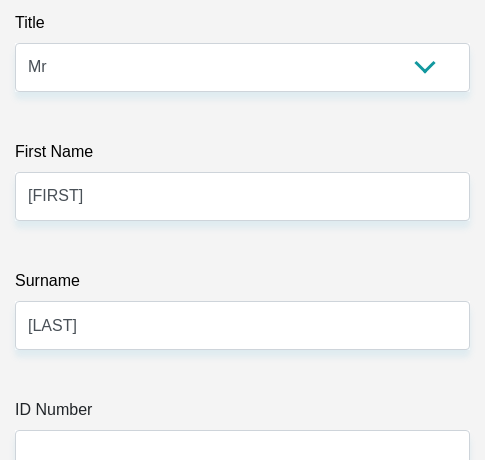 click on "Surname" at bounding box center (242, 285) 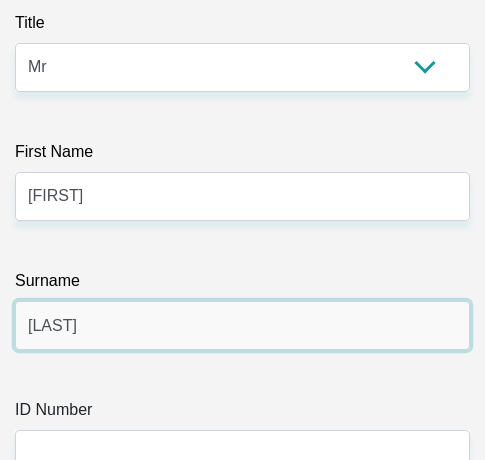 click on "Lubisi" at bounding box center [242, 325] 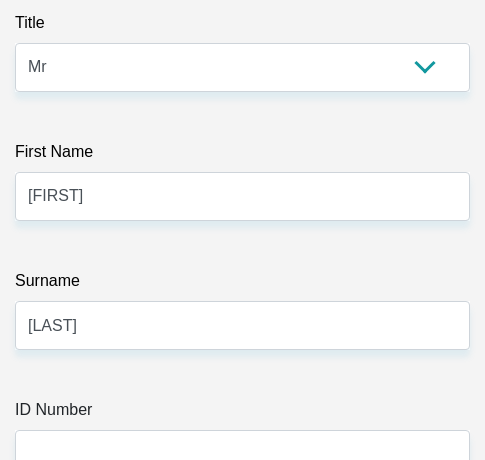 click on "Title
Mr
Ms
Mrs
Dr
Other
First Name
Akani
Surname
Lubisi
ID Number
Please input valid ID number
Race
Black
Coloured
Indian
White
Other
Contact Number
Please input valid contact number
Nationality
South Africa
Afghanistan
Aland Islands
Albania  Angola" at bounding box center (242, 5107) 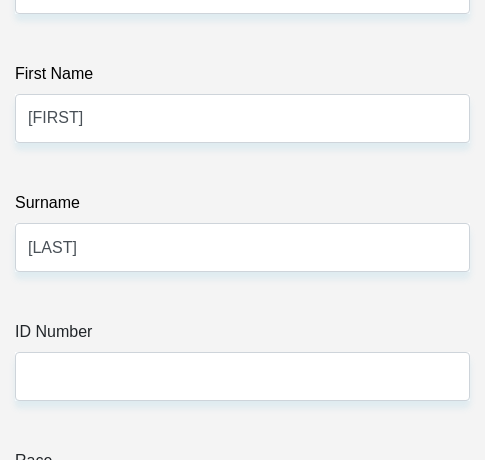 scroll, scrollTop: 443, scrollLeft: 0, axis: vertical 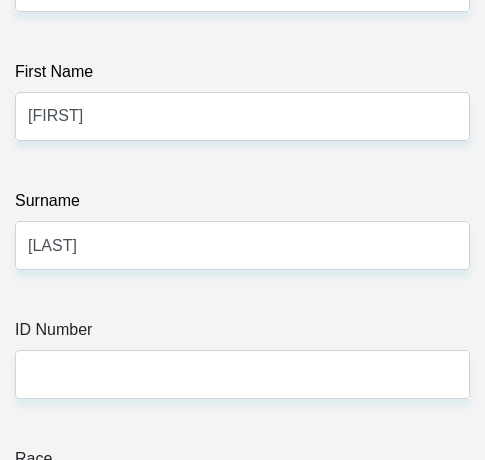 click on "Title
Mr
Ms
Mrs
Dr
Other
First Name
Akani
Surname
Lubisi
ID Number
Please input valid ID number
Race
Black
Coloured
Indian
White
Other
Contact Number
Please input valid contact number
Nationality
South Africa
Afghanistan
Aland Islands
Albania  Angola" at bounding box center [242, 5027] 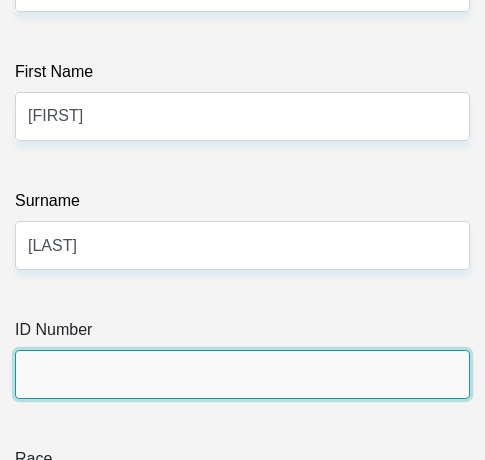 click on "ID Number" at bounding box center (242, 374) 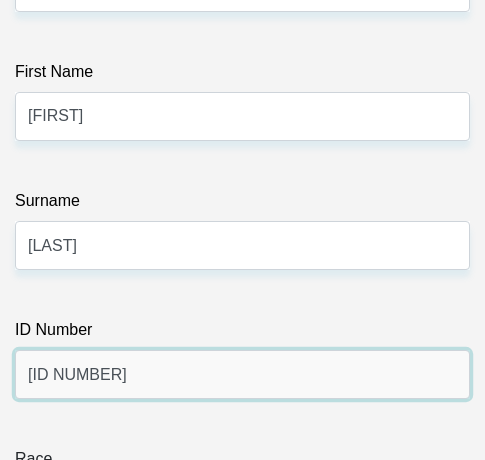 type on "0105016252089" 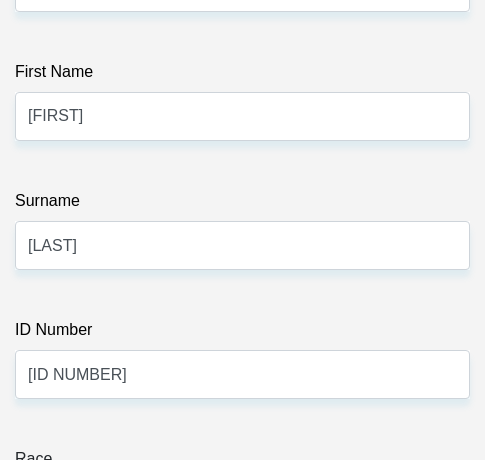 click on "Title
Mr
Ms
Mrs
Dr
Other
First Name
Akani
Surname
Lubisi
ID Number
0105016252089
Please input valid ID number
Race
Black
Coloured
Indian
White
Other
Contact Number
Please input valid contact number
Nationality
South Africa
Afghanistan
Aland Islands" at bounding box center (242, 5027) 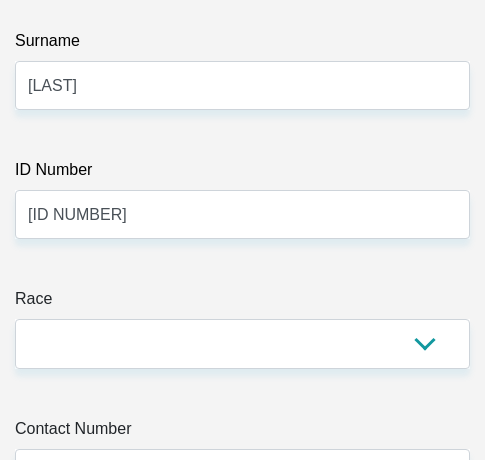scroll, scrollTop: 643, scrollLeft: 0, axis: vertical 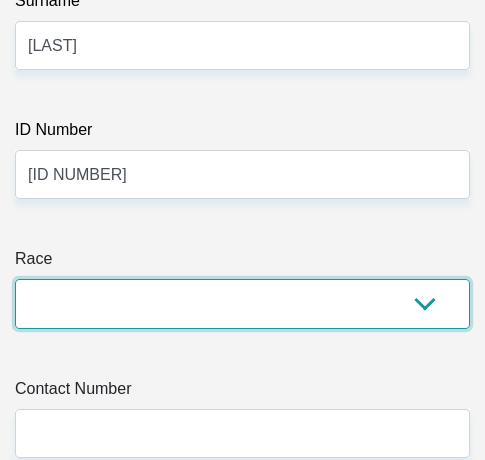 click on "Black
Coloured
Indian
White
Other" at bounding box center (242, 303) 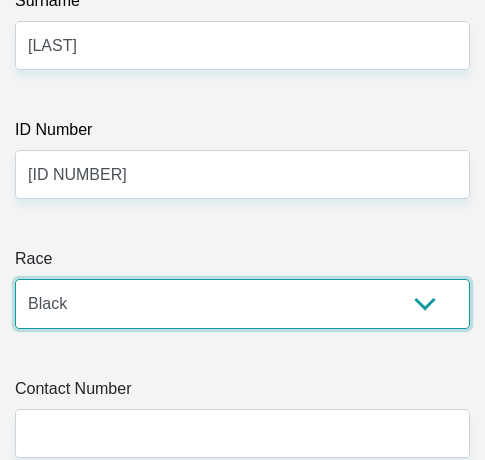 click on "Black
Coloured
Indian
White
Other" at bounding box center [242, 303] 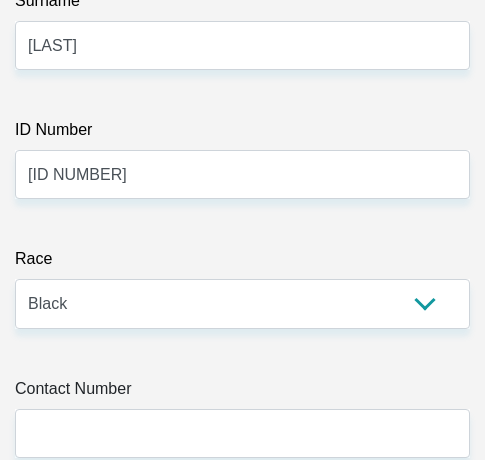 click on "Title
Mr
Ms
Mrs
Dr
Other
First Name
Akani
Surname
Lubisi
ID Number
0105016252089
Please input valid ID number
Race
Black
Coloured
Indian
White
Other
Contact Number
Please input valid contact number
Nationality
South Africa
Afghanistan
Aland Islands" at bounding box center (242, 4827) 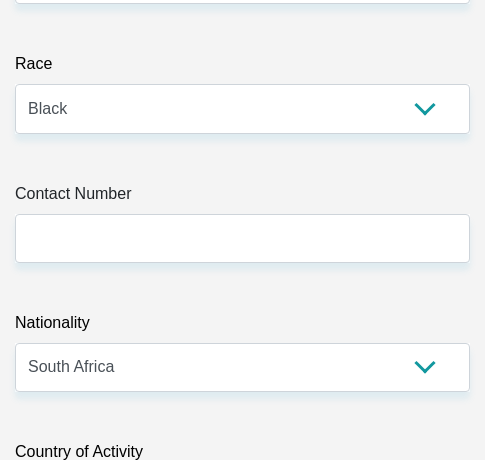 scroll, scrollTop: 843, scrollLeft: 0, axis: vertical 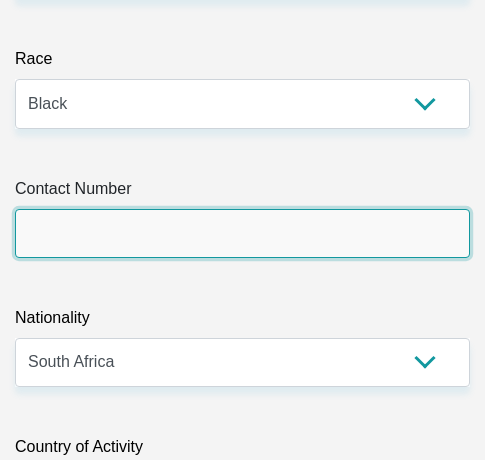 click on "Contact Number" at bounding box center [242, 233] 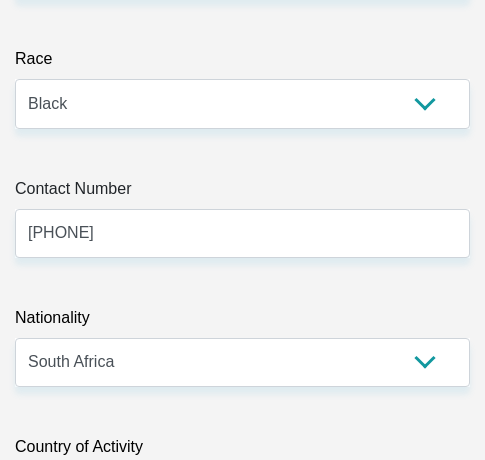 type on "Ackerville" 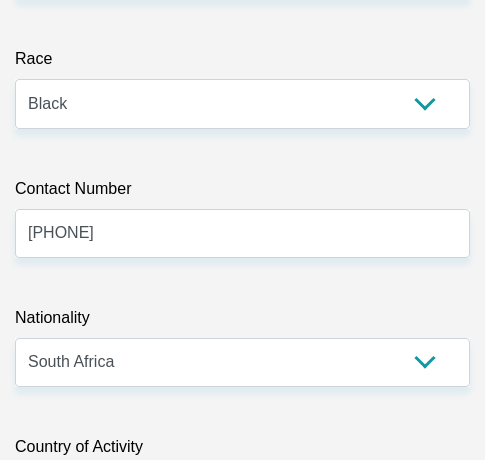 click on "Title
Mr
Ms
Mrs
Dr
Other
First Name
Akani
Surname
Lubisi
ID Number
0105016252089
Please input valid ID number
Race
Black
Coloured
Indian
White
Other
Contact Number
0767995181
Please input valid contact number
Nationality
South Africa
Afghanistan
Aland Islands  Albania  Algeria" at bounding box center (242, 4627) 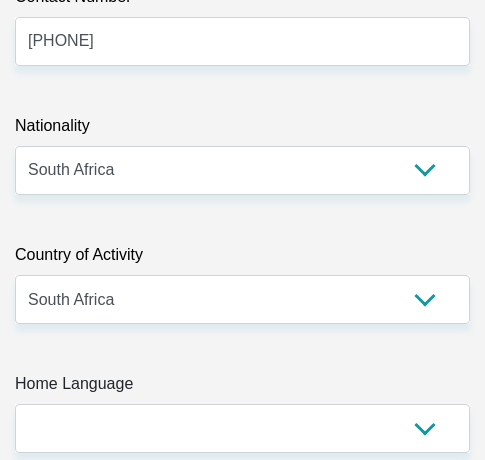 scroll, scrollTop: 1043, scrollLeft: 0, axis: vertical 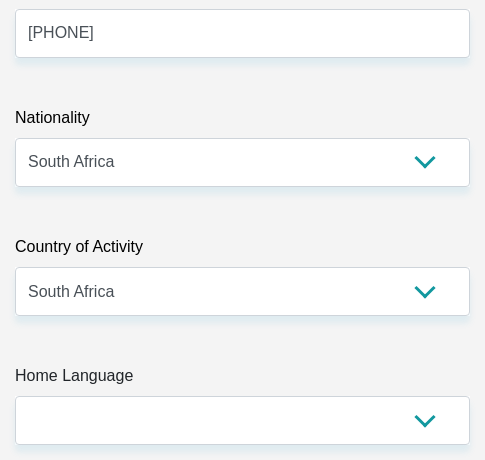 click on "Title
Mr
Ms
Mrs
Dr
Other
First Name
Akani
Surname
Lubisi
ID Number
0105016252089
Please input valid ID number
Race
Black
Coloured
Indian
White
Other
Contact Number
0767995181
Please input valid contact number
Nationality
South Africa
Afghanistan
Aland Islands  Albania  Algeria" at bounding box center [242, 4427] 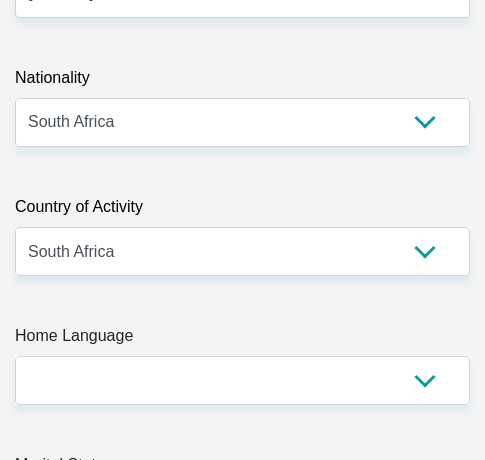 scroll, scrollTop: 1163, scrollLeft: 0, axis: vertical 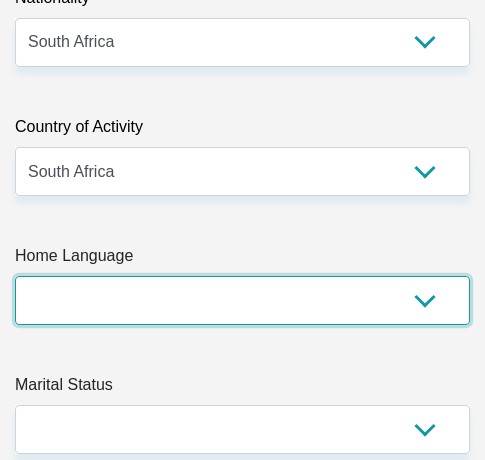 click on "Afrikaans
English
Sepedi
South Ndebele
Southern Sotho
Swati
Tsonga
Tswana
Venda
Xhosa
Zulu
Other" at bounding box center (242, 300) 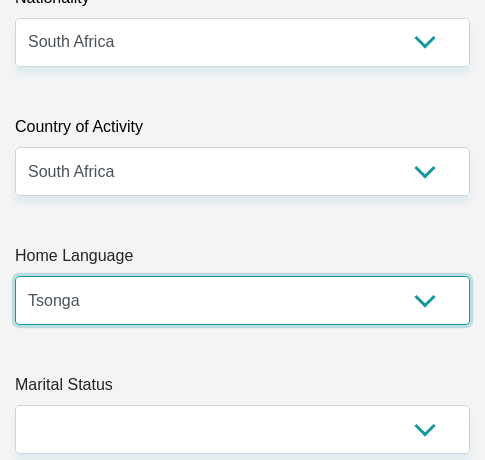 click on "Afrikaans
English
Sepedi
South Ndebele
Southern Sotho
Swati
Tsonga
Tswana
Venda
Xhosa
Zulu
Other" at bounding box center (242, 300) 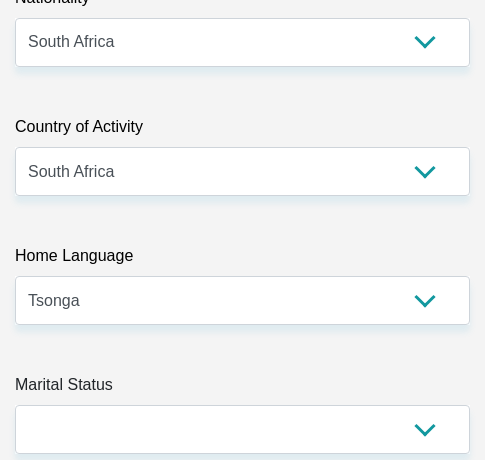 click on "Title
Mr
Ms
Mrs
Dr
Other
First Name
Akani
Surname
Lubisi
ID Number
0105016252089
Please input valid ID number
Race
Black
Coloured
Indian
White
Other
Contact Number
0767995181
Please input valid contact number
Nationality
South Africa
Afghanistan
Aland Islands  Albania  Algeria" at bounding box center [242, 4307] 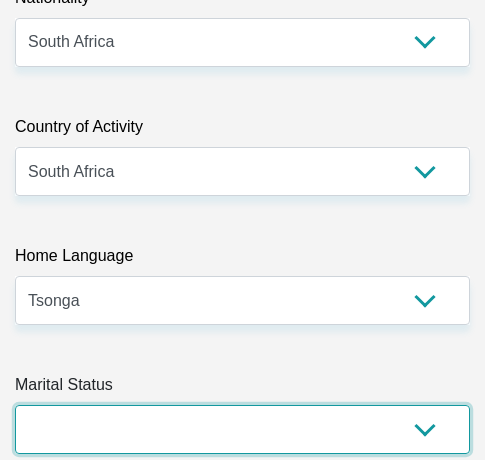 click on "Married ANC
Single
Divorced
Widowed
Married COP or Customary Law" at bounding box center [242, 429] 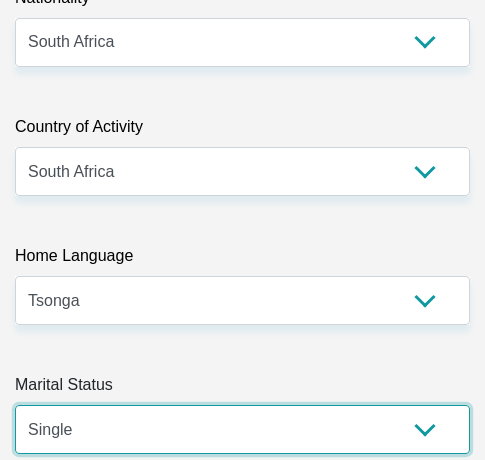 click on "Married ANC
Single
Divorced
Widowed
Married COP or Customary Law" at bounding box center [242, 429] 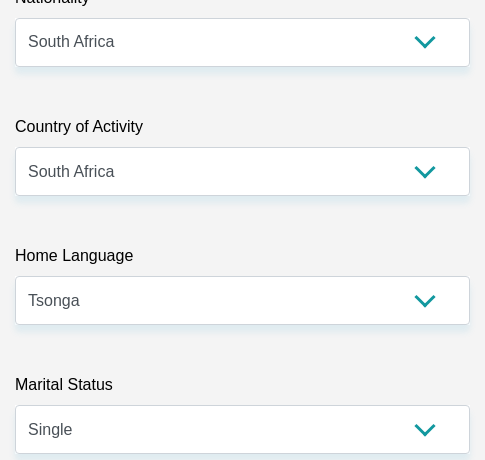 click on "Title
Mr
Ms
Mrs
Dr
Other
First Name
Akani
Surname
Lubisi
ID Number
0105016252089
Please input valid ID number
Race
Black
Coloured
Indian
White
Other
Contact Number
0767995181
Please input valid contact number
Nationality
South Africa
Afghanistan
Aland Islands  Albania  Algeria" at bounding box center [242, 4307] 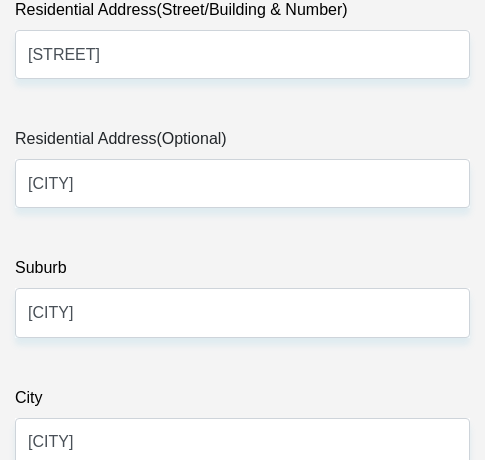 scroll, scrollTop: 1843, scrollLeft: 0, axis: vertical 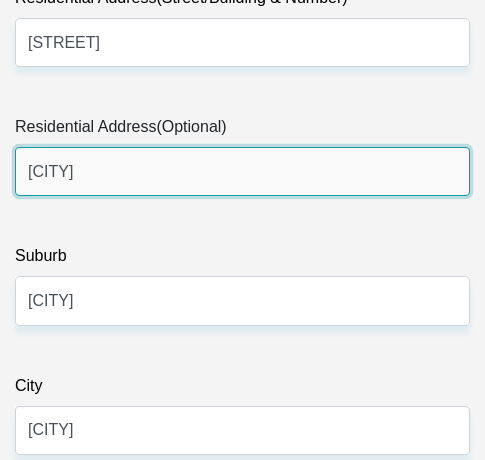 click on "Ackerville" at bounding box center (242, 171) 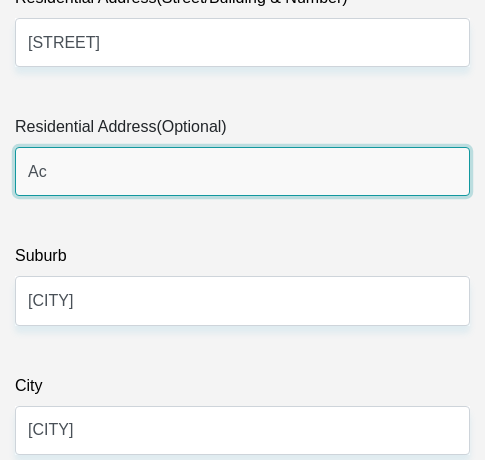 type on "A" 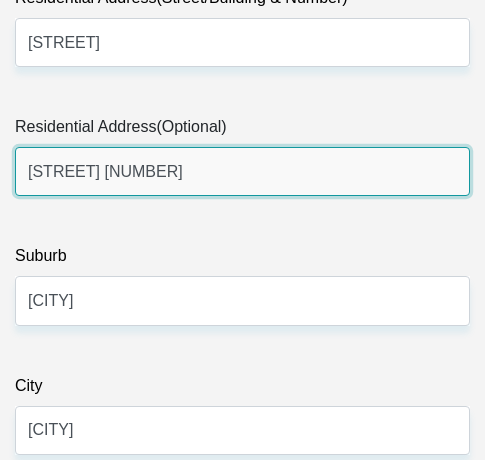 type on "Mfolozi street 2234" 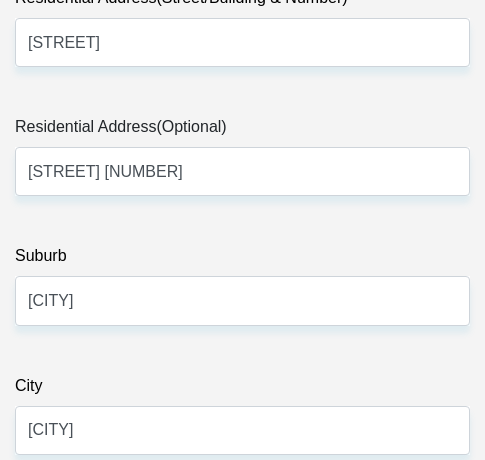 click on "Title
Mr
Ms
Mrs
Dr
Other
First Name
Akani
Surname
Lubisi
ID Number
0105016252089
Please input valid ID number
Race
Black
Coloured
Indian
White
Other
Contact Number
0767995181
Please input valid contact number
Nationality
South Africa
Afghanistan
Aland Islands  Albania  Algeria" at bounding box center [242, 3627] 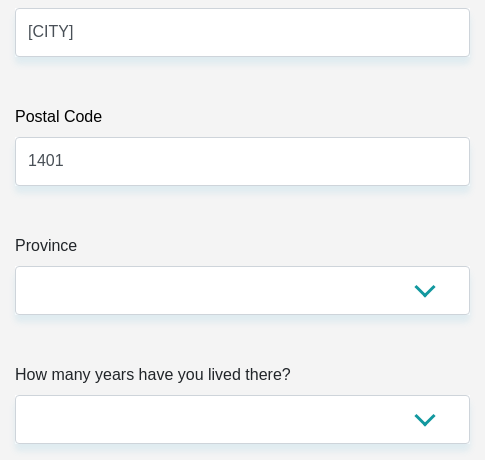 scroll, scrollTop: 2243, scrollLeft: 0, axis: vertical 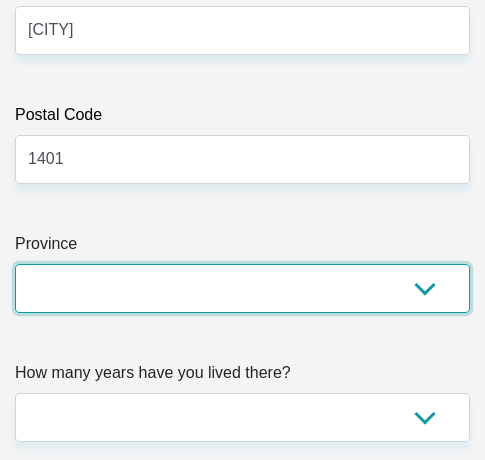 click on "Eastern Cape
Free State
Gauteng
KwaZulu-Natal
Limpopo
Mpumalanga
Northern Cape
North West
Western Cape" at bounding box center (242, 288) 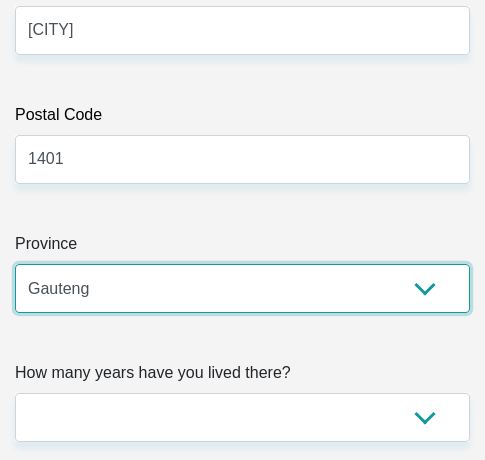 click on "Eastern Cape
Free State
Gauteng
KwaZulu-Natal
Limpopo
Mpumalanga
Northern Cape
North West
Western Cape" at bounding box center (242, 288) 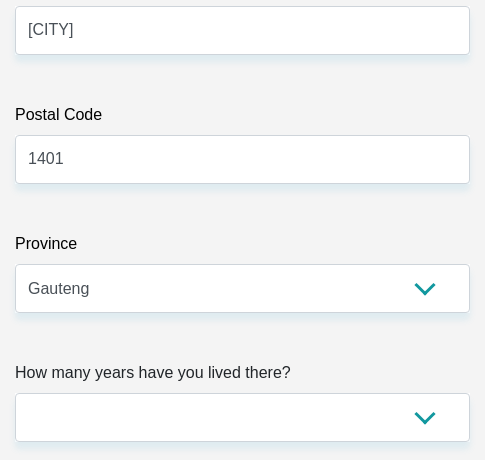 click on "Title
Mr
Ms
Mrs
Dr
Other
First Name
Akani
Surname
Lubisi
ID Number
0105016252089
Please input valid ID number
Race
Black
Coloured
Indian
White
Other
Contact Number
0767995181
Please input valid contact number
Nationality
South Africa
Afghanistan
Aland Islands  Albania  Algeria" at bounding box center (242, 3227) 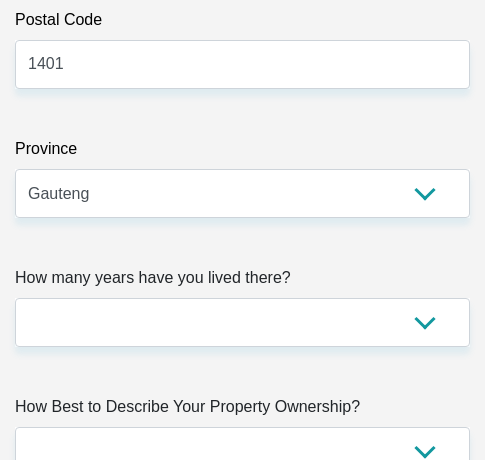 scroll, scrollTop: 2363, scrollLeft: 0, axis: vertical 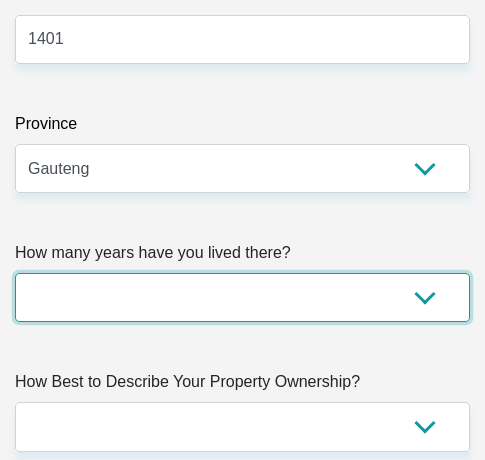click on "less than 1 year
1-3 years
3-5 years
5+ years" at bounding box center (242, 297) 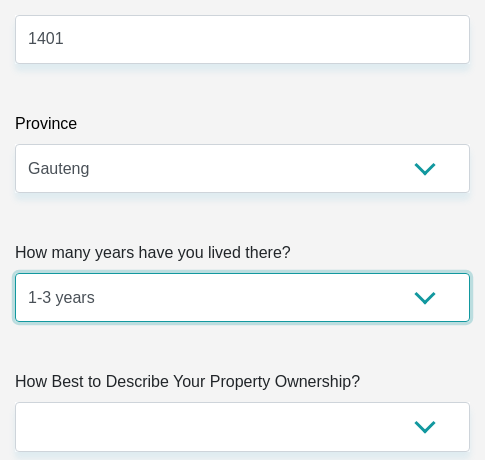 click on "less than 1 year
1-3 years
3-5 years
5+ years" at bounding box center [242, 297] 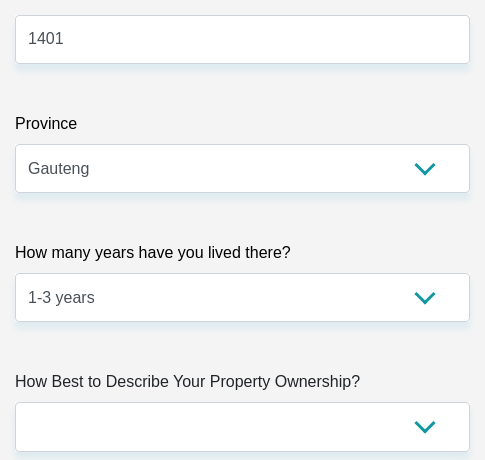 click on "Title
Mr
Ms
Mrs
Dr
Other
First Name
Akani
Surname
Lubisi
ID Number
0105016252089
Please input valid ID number
Race
Black
Coloured
Indian
White
Other
Contact Number
0767995181
Please input valid contact number
Nationality
South Africa
Afghanistan
Aland Islands  Albania  Algeria" at bounding box center (242, 3107) 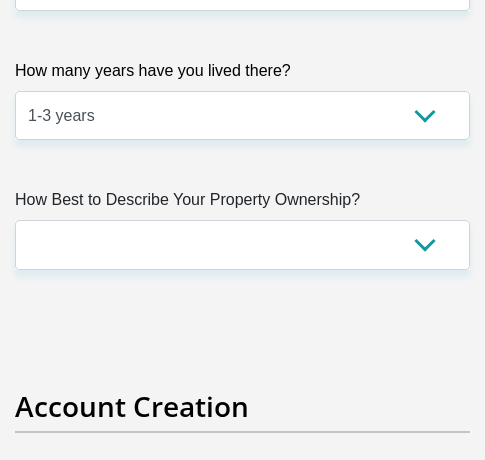 scroll, scrollTop: 2563, scrollLeft: 0, axis: vertical 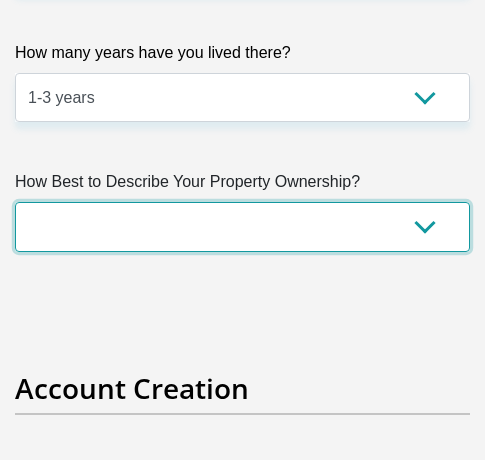 click on "Owned
Rented
Family Owned
Company Dwelling" at bounding box center [242, 226] 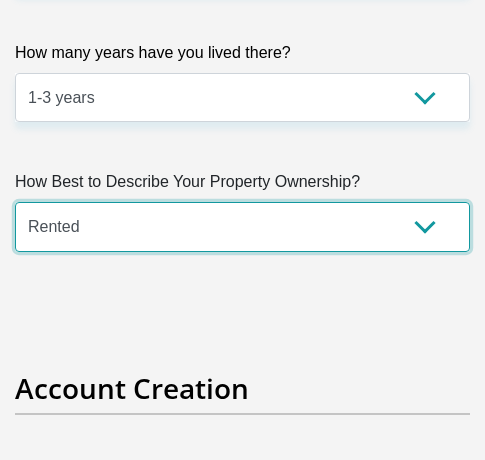 click on "Owned
Rented
Family Owned
Company Dwelling" at bounding box center (242, 226) 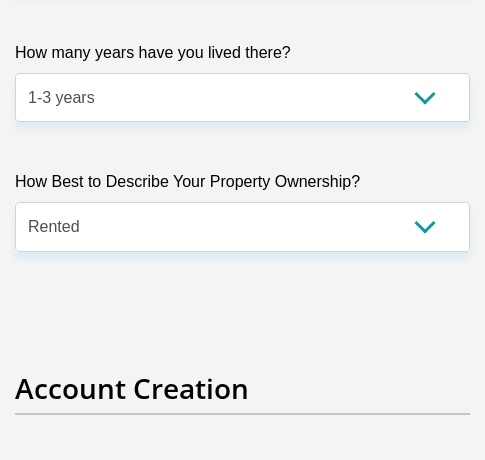 click on "Title
Mr
Ms
Mrs
Dr
Other
First Name
Akani
Surname
Lubisi
ID Number
0105016252089
Please input valid ID number
Race
Black
Coloured
Indian
White
Other
Contact Number
0767995181
Please input valid contact number
Nationality
South Africa
Afghanistan
Aland Islands  Albania  Algeria" at bounding box center (242, 2907) 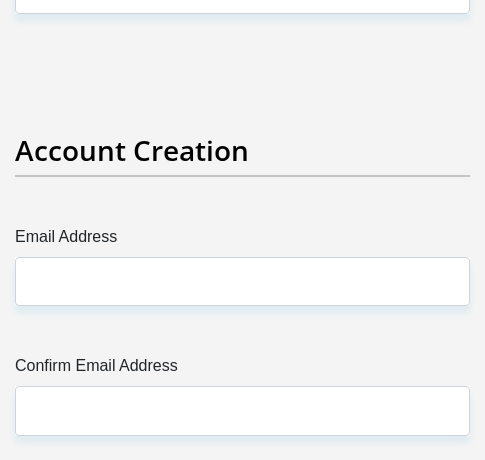scroll, scrollTop: 2803, scrollLeft: 0, axis: vertical 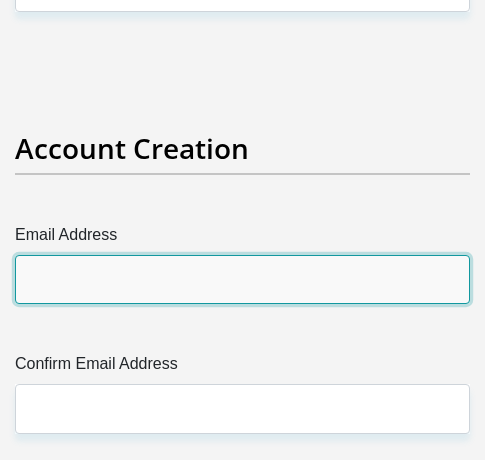 click on "Email Address" at bounding box center (242, 279) 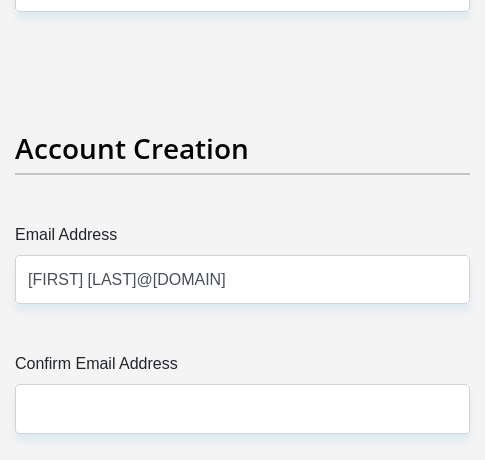 type on "akanilubisi1@gmail.com" 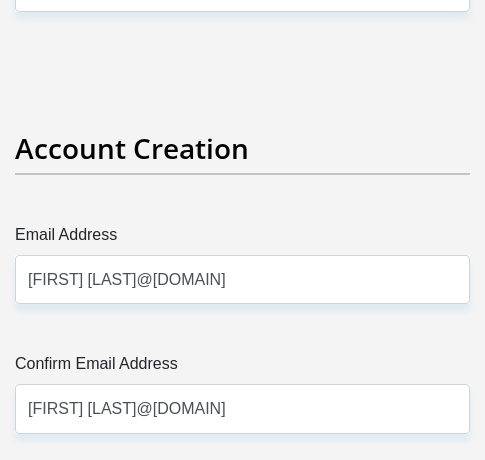 type 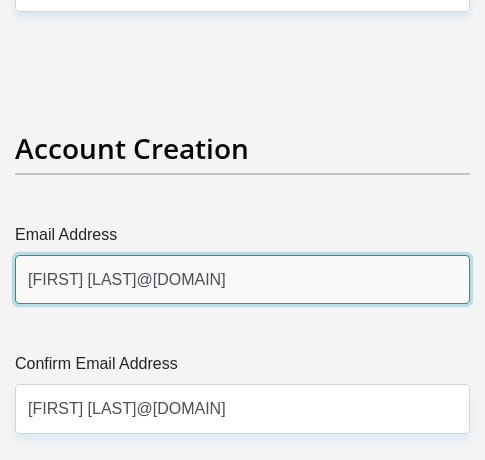 type 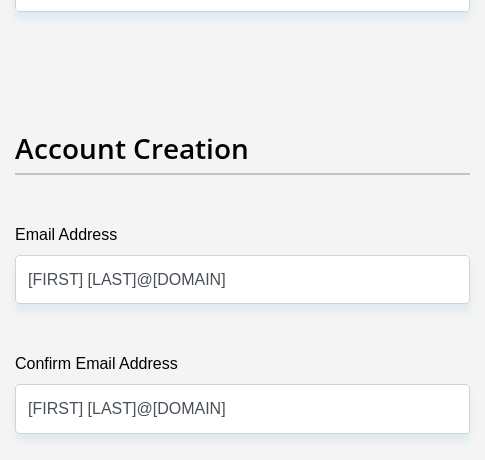 click on "Title
Mr
Ms
Mrs
Dr
Other
First Name
Akani
Surname
Lubisi
ID Number
0105016252089
Please input valid ID number
Race
Black
Coloured
Indian
White
Other
Contact Number
0767995181
Please input valid contact number
Nationality
South Africa
Afghanistan
Aland Islands  Albania  Algeria" at bounding box center (242, 2679) 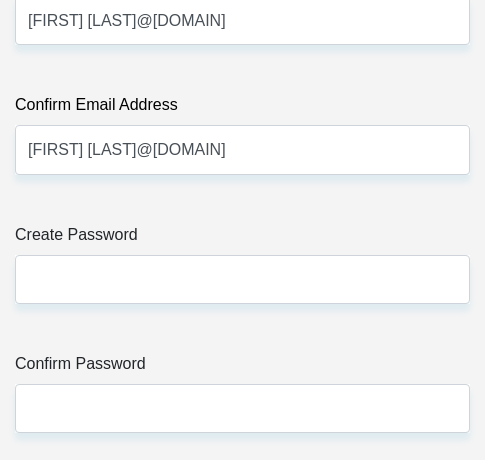 scroll, scrollTop: 3083, scrollLeft: 0, axis: vertical 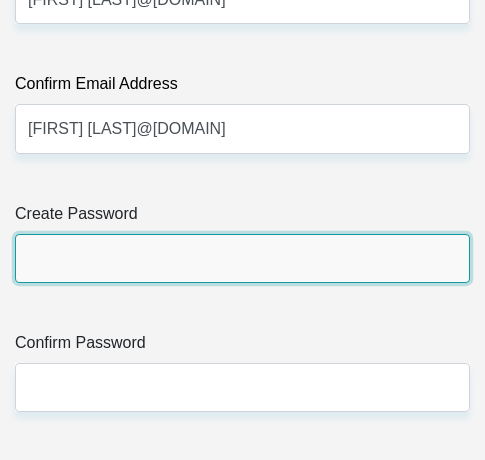 click on "Create Password" at bounding box center (242, 258) 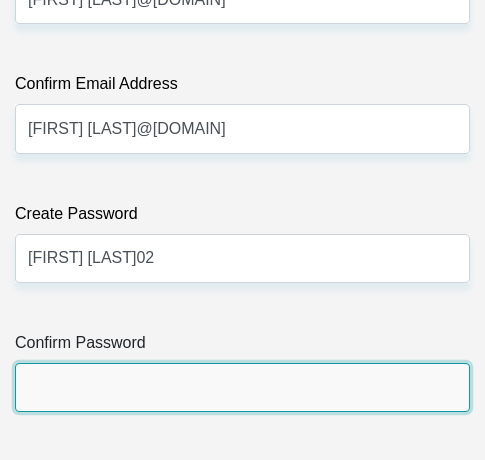 click on "Confirm Password" at bounding box center [242, 387] 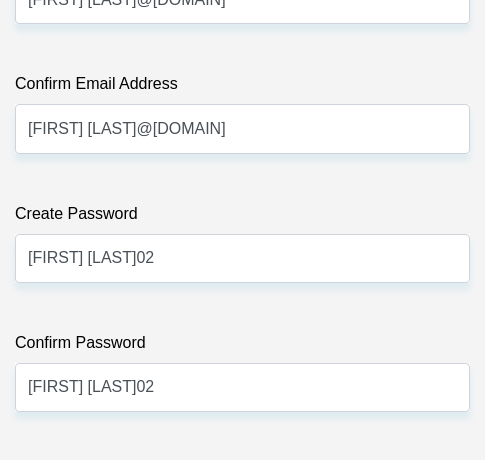 click on "Create Password
LiamSiyamuthanda02
Please input valid password
Confirm Password
LiamSiyamuthanda02" at bounding box center [242, 331] 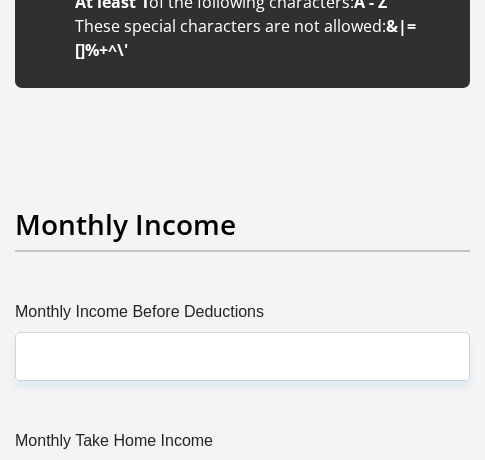 scroll, scrollTop: 3803, scrollLeft: 0, axis: vertical 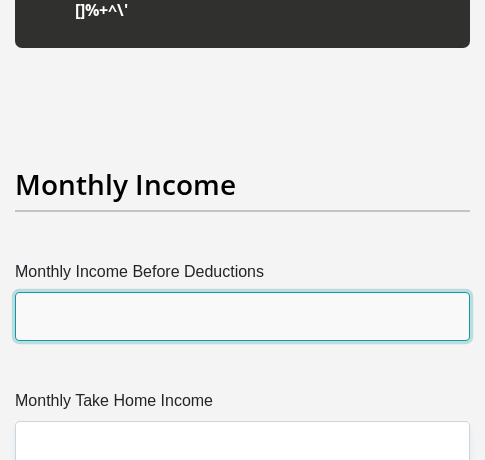 click on "Monthly Income Before Deductions" at bounding box center [242, 316] 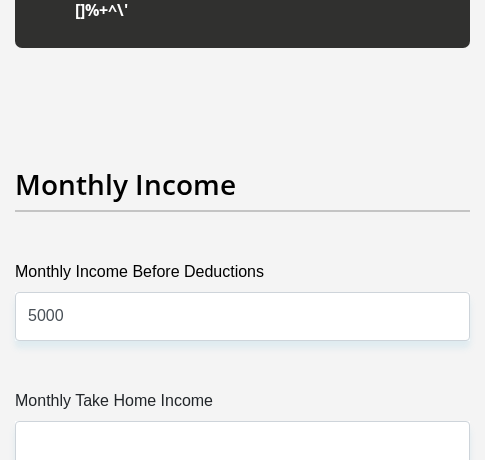 click on "Monthly Take Home Income" at bounding box center [242, 429] 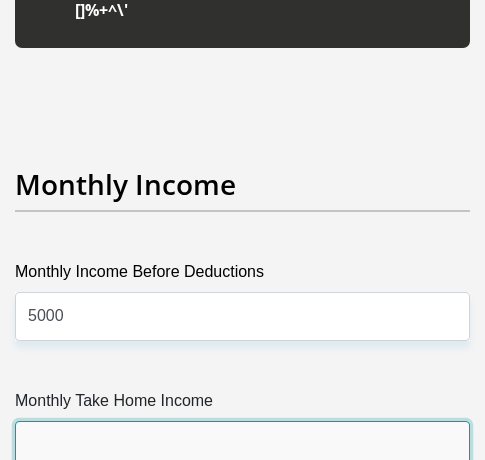 click on "Monthly Take Home Income" at bounding box center [242, 445] 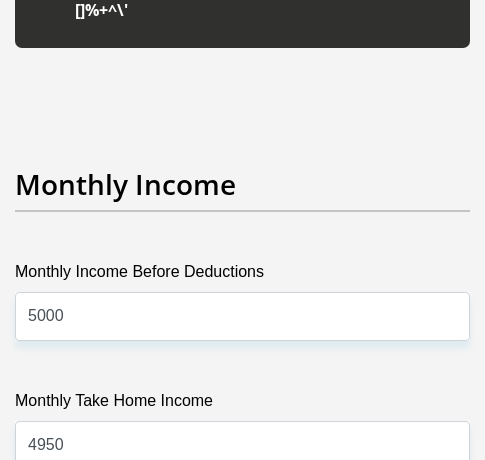 click on "Monthly Income" at bounding box center (242, 214) 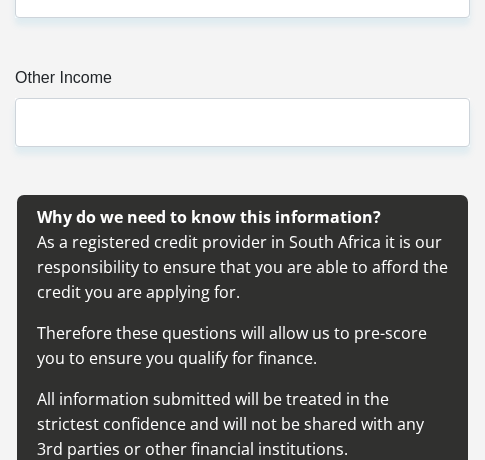 scroll, scrollTop: 4283, scrollLeft: 0, axis: vertical 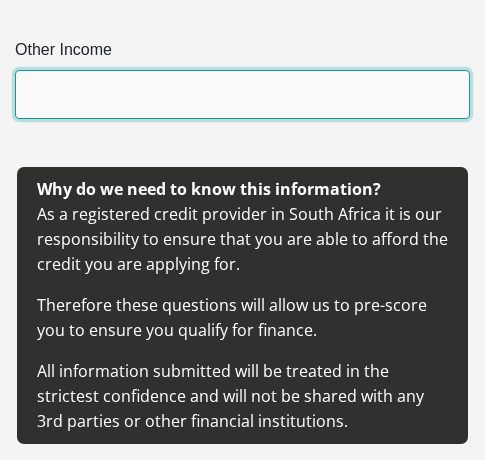 click on "Other Income" at bounding box center [242, 94] 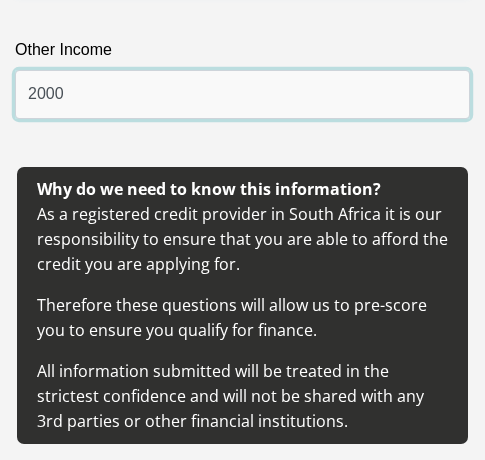 type on "2000" 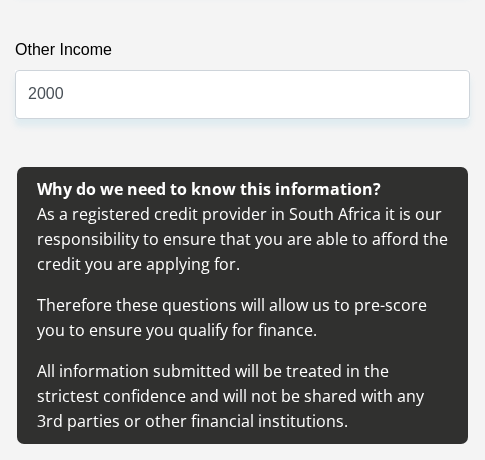 click on "Why do we need to know this information?
As a registered credit provider in South Africa it is our responsibility
to ensure that you are able to afford the credit you are applying for.
Therefore these questions will allow us to pre-score you to ensure you qualify for finance.
All information submitted will be treated in the strictest confidence
and will not be shared with any 3rd parties or other financial institutions." at bounding box center [242, 305] 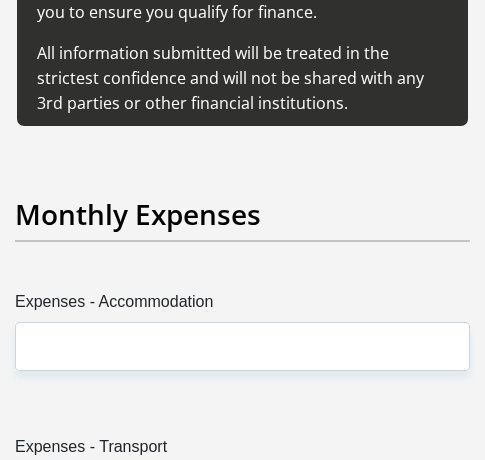 scroll, scrollTop: 4603, scrollLeft: 0, axis: vertical 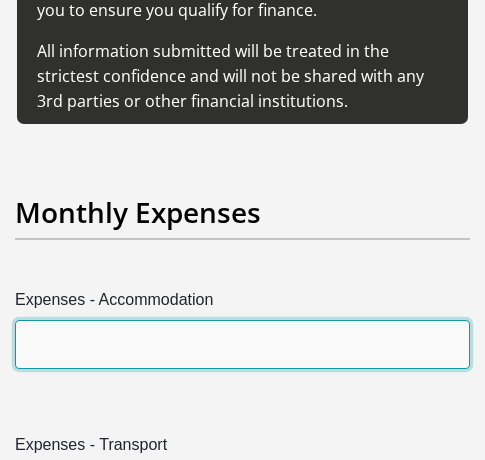 click on "Expenses - Accommodation" at bounding box center [242, 344] 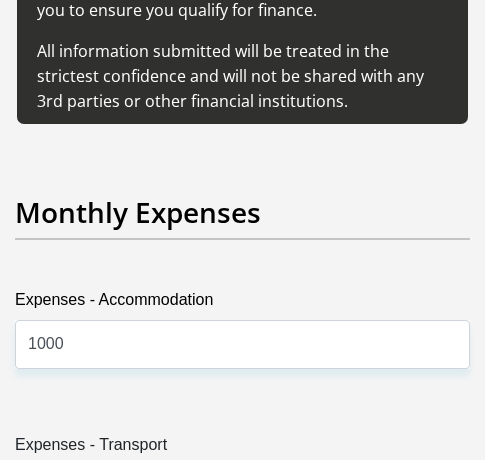 click on "Title
Mr
Ms
Mrs
Dr
Other
First Name
Akani
Surname
Lubisi
ID Number
0105016252089
Please input valid ID number
Race
Black
Coloured
Indian
White
Other
Contact Number
0767995181
Please input valid contact number
Nationality
South Africa
Afghanistan
Aland Islands  Albania  Algeria" at bounding box center (242, 879) 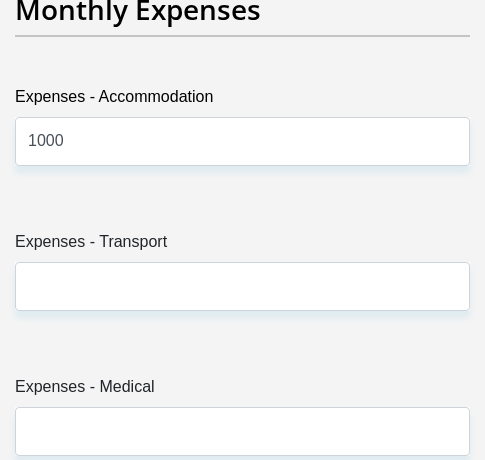 scroll, scrollTop: 4923, scrollLeft: 0, axis: vertical 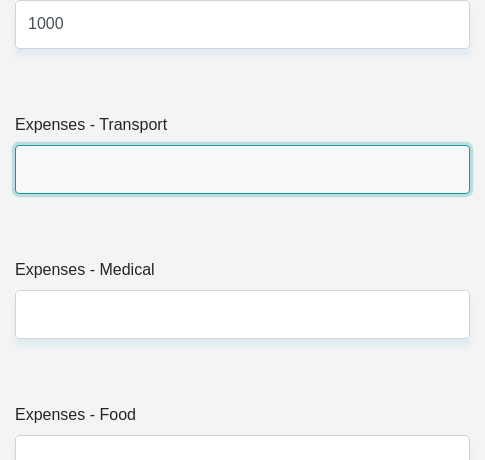click on "Expenses - Transport" at bounding box center [242, 169] 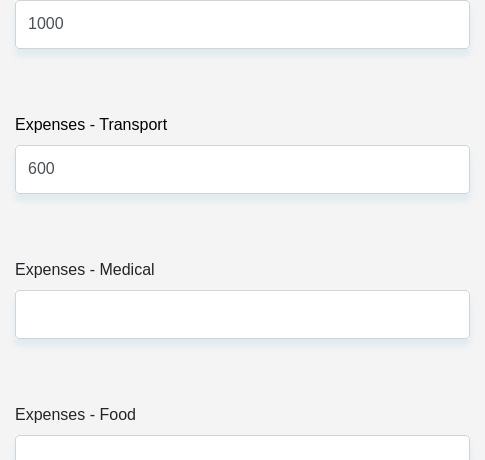 click on "Title
Mr
Ms
Mrs
Dr
Other
First Name
Akani
Surname
Lubisi
ID Number
0105016252089
Please input valid ID number
Race
Black
Coloured
Indian
White
Other
Contact Number
0767995181
Please input valid contact number
Nationality
South Africa
Afghanistan
Aland Islands  Albania  Algeria" at bounding box center (242, 559) 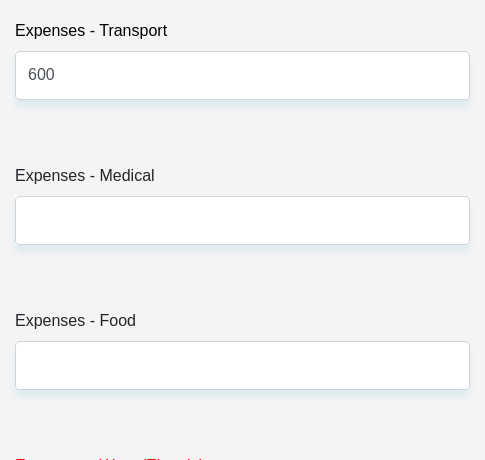 scroll, scrollTop: 5043, scrollLeft: 0, axis: vertical 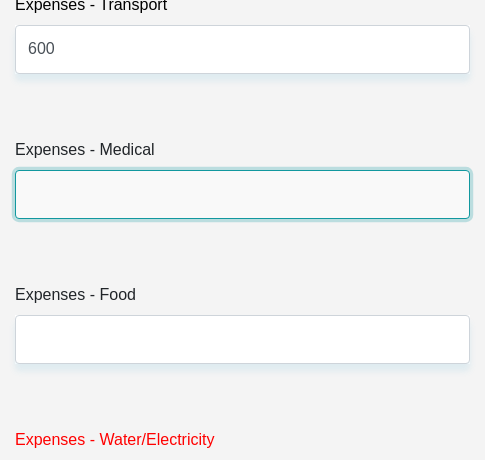 click on "Expenses - Medical" at bounding box center (242, 194) 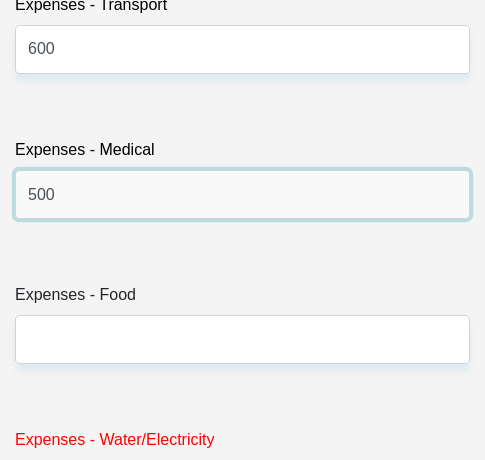 type on "500" 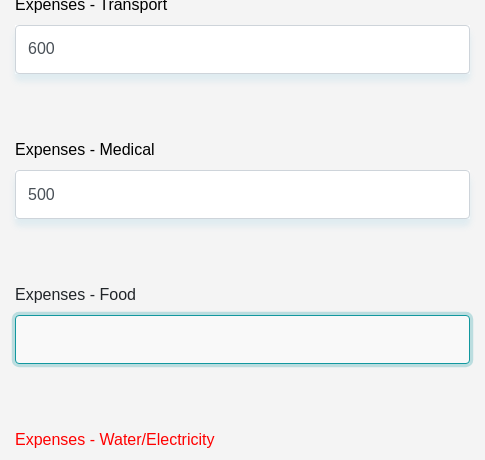 click on "Expenses - Food" at bounding box center [242, 339] 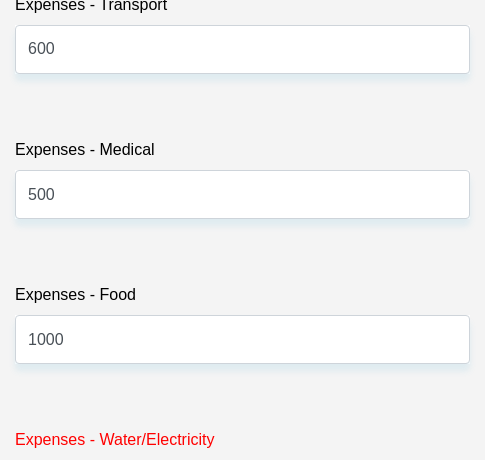click on "Title
Mr
Ms
Mrs
Dr
Other
First Name
Akani
Surname
Lubisi
ID Number
0105016252089
Please input valid ID number
Race
Black
Coloured
Indian
White
Other
Contact Number
0767995181
Please input valid contact number
Nationality
South Africa
Afghanistan
Aland Islands  Albania  Algeria" at bounding box center [242, 439] 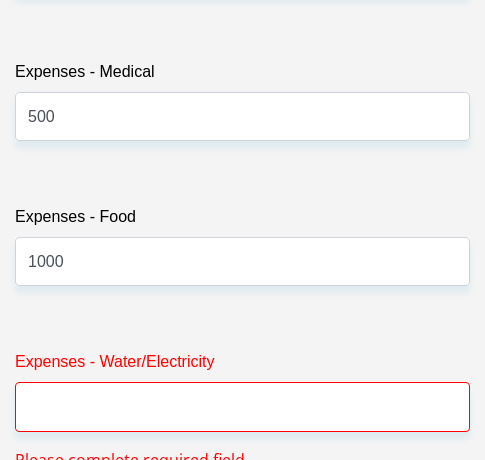 scroll, scrollTop: 5123, scrollLeft: 0, axis: vertical 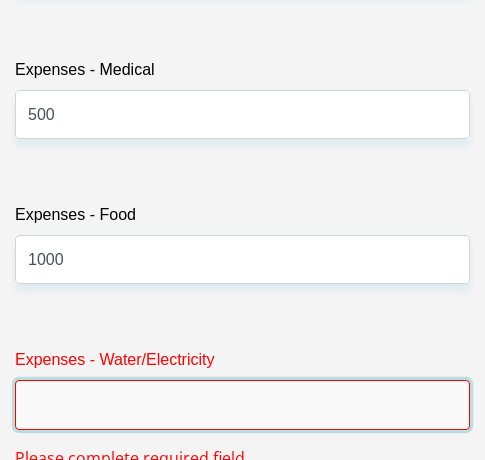 click on "Expenses - Water/Electricity" at bounding box center (242, 404) 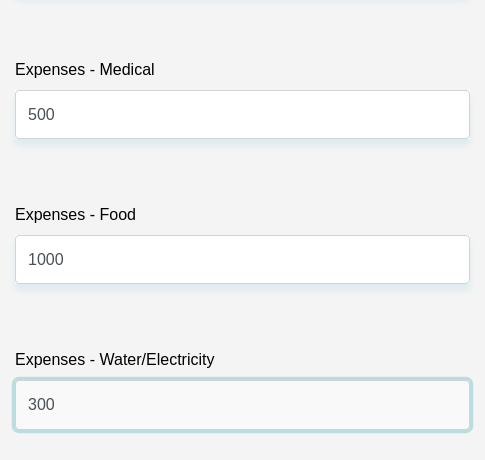 type on "300" 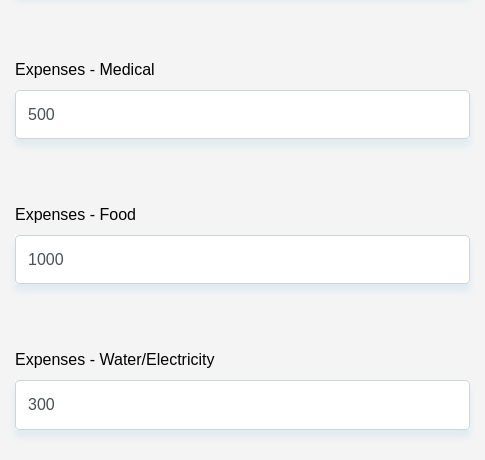click on "Expenses - Water/Electricity" at bounding box center (242, 364) 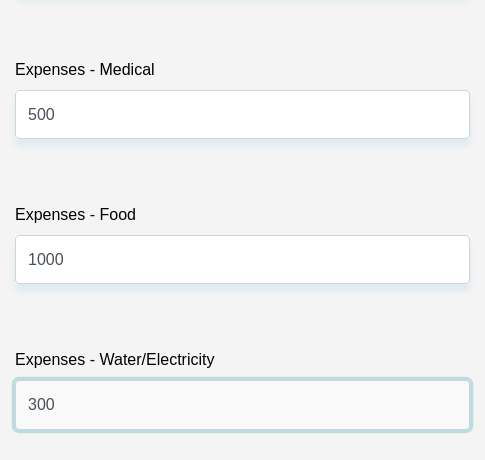 click on "300" at bounding box center (242, 404) 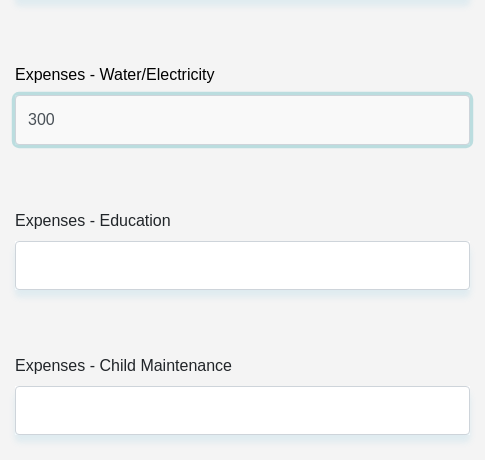 scroll, scrollTop: 5434, scrollLeft: 0, axis: vertical 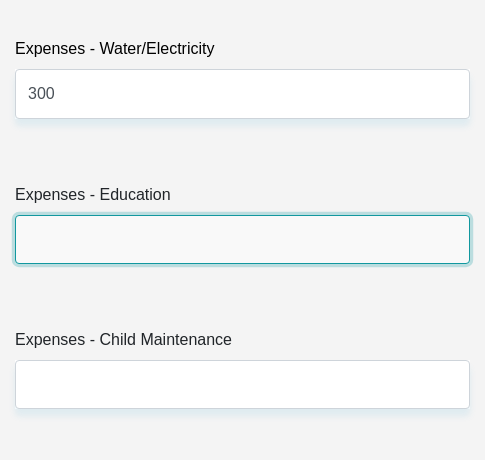 click on "Expenses - Education" at bounding box center (242, 239) 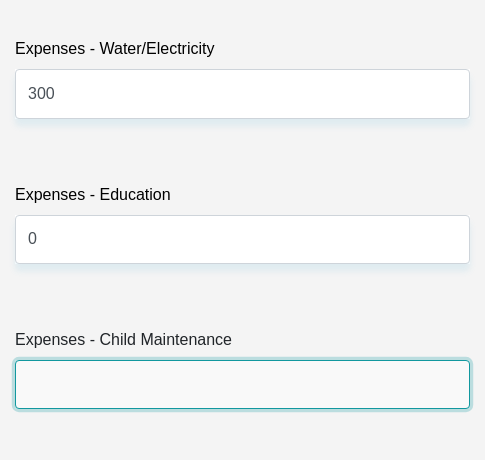 click on "Expenses - Child Maintenance" at bounding box center (242, 384) 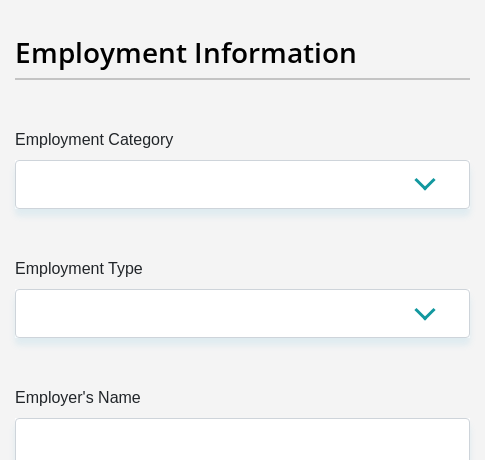 scroll, scrollTop: 5953, scrollLeft: 0, axis: vertical 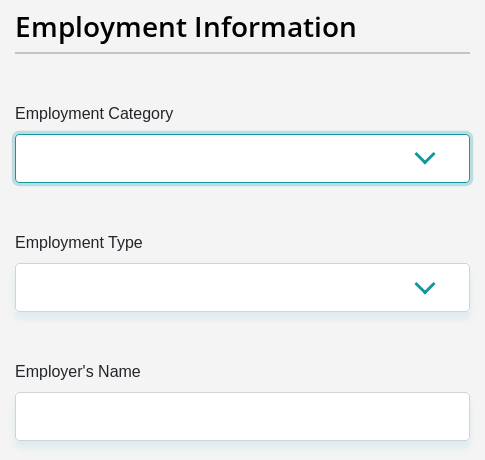 click on "AGRICULTURE
ALCOHOL & TOBACCO
CONSTRUCTION MATERIALS
METALLURGY
EQUIPMENT FOR RENEWABLE ENERGY
SPECIALIZED CONTRACTORS
CAR
GAMING (INCL. INTERNET
OTHER WHOLESALE
UNLICENSED PHARMACEUTICALS
CURRENCY EXCHANGE HOUSES
OTHER FINANCIAL INSTITUTIONS & INSURANCE
REAL ESTATE AGENTS
OIL & GAS
OTHER MATERIALS (E.G. IRON ORE)
PRECIOUS STONES & PRECIOUS METALS
POLITICAL ORGANIZATIONS
RELIGIOUS ORGANIZATIONS(NOT SECTS)
ACTI. HAVING BUSINESS DEAL WITH PUBLIC ADMINISTRATION
LAUNDROMATS" at bounding box center (242, 158) 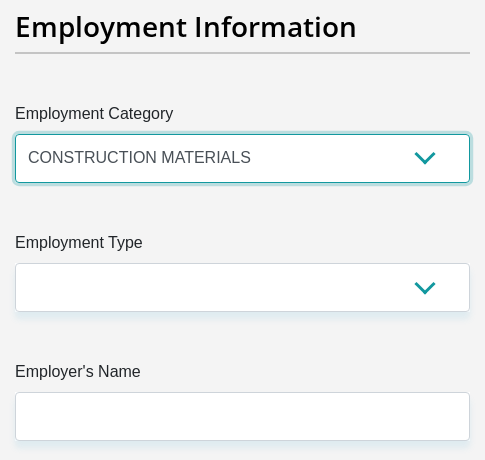 click on "AGRICULTURE
ALCOHOL & TOBACCO
CONSTRUCTION MATERIALS
METALLURGY
EQUIPMENT FOR RENEWABLE ENERGY
SPECIALIZED CONTRACTORS
CAR
GAMING (INCL. INTERNET
OTHER WHOLESALE
UNLICENSED PHARMACEUTICALS
CURRENCY EXCHANGE HOUSES
OTHER FINANCIAL INSTITUTIONS & INSURANCE
REAL ESTATE AGENTS
OIL & GAS
OTHER MATERIALS (E.G. IRON ORE)
PRECIOUS STONES & PRECIOUS METALS
POLITICAL ORGANIZATIONS
RELIGIOUS ORGANIZATIONS(NOT SECTS)
ACTI. HAVING BUSINESS DEAL WITH PUBLIC ADMINISTRATION
LAUNDROMATS" at bounding box center (242, 158) 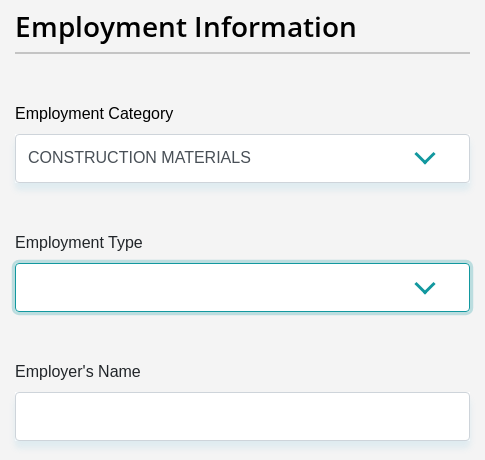 click on "College/Lecturer
Craft Seller
Creative
Driver
Executive
Farmer
Forces - Non Commissioned
Forces - Officer
Hawker
Housewife
Labourer
Licenced Professional
Manager
Miner
Non Licenced Professional
Office Staff/Clerk
Outside Worker
Pensioner
Permanent Teacher
Production/Manufacturing
Sales
Self-Employed
Semi-Professional Worker
Service Industry  Social Worker  Student" at bounding box center [242, 287] 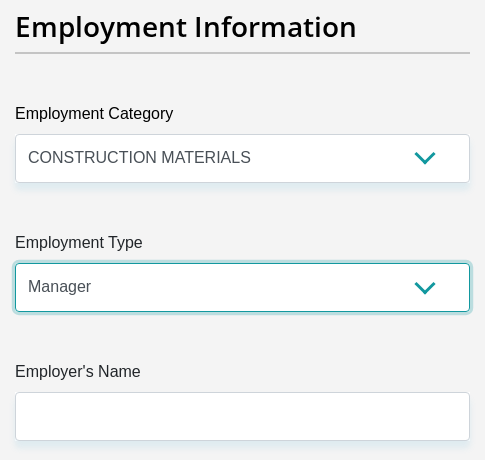 click on "College/Lecturer
Craft Seller
Creative
Driver
Executive
Farmer
Forces - Non Commissioned
Forces - Officer
Hawker
Housewife
Labourer
Licenced Professional
Manager
Miner
Non Licenced Professional
Office Staff/Clerk
Outside Worker
Pensioner
Permanent Teacher
Production/Manufacturing
Sales
Self-Employed
Semi-Professional Worker
Service Industry  Social Worker  Student" at bounding box center (242, 287) 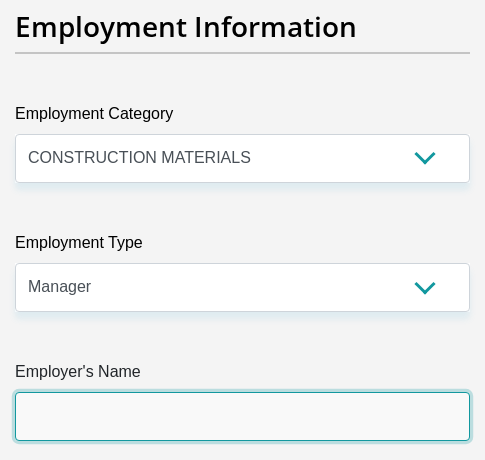 click on "Employer's Name" at bounding box center [242, 416] 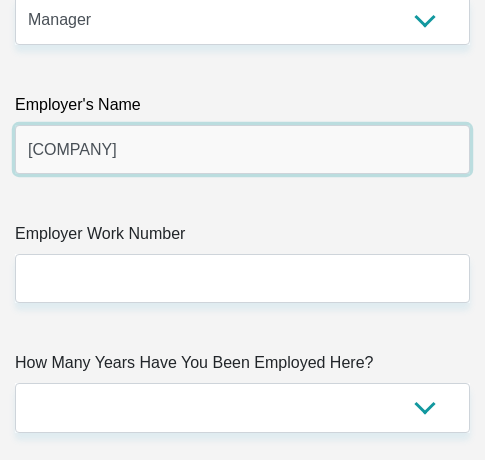 scroll, scrollTop: 6299, scrollLeft: 0, axis: vertical 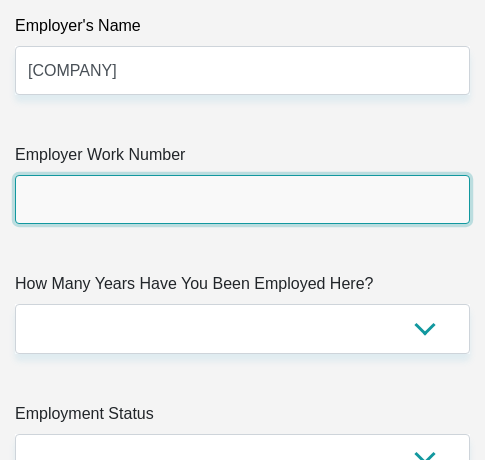 click on "Employer Work Number" at bounding box center (242, 199) 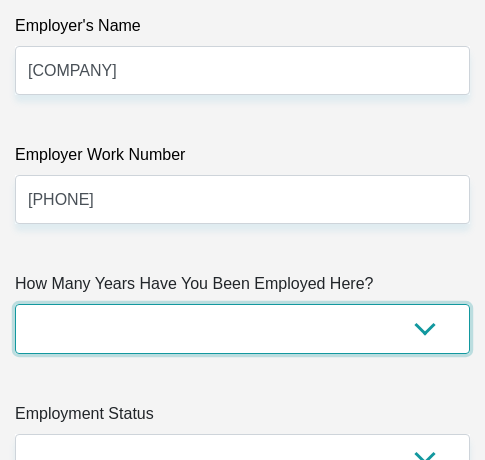 click on "less than 1 year
1-3 years
3-5 years
5+ years" at bounding box center (242, 328) 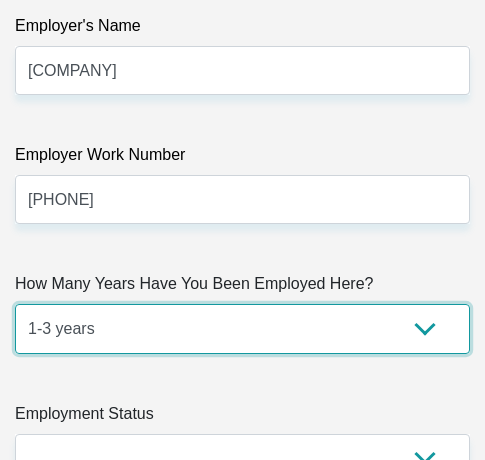 click on "less than 1 year
1-3 years
3-5 years
5+ years" at bounding box center [242, 328] 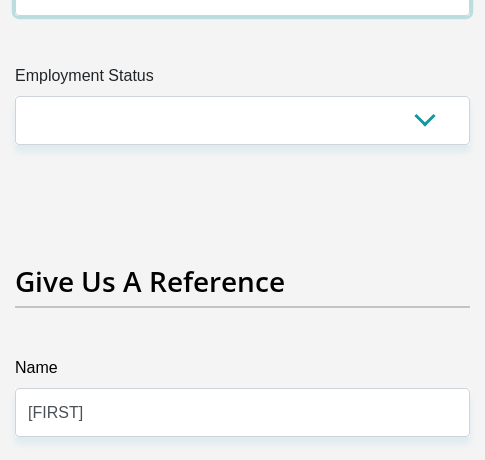 scroll, scrollTop: 6481, scrollLeft: 0, axis: vertical 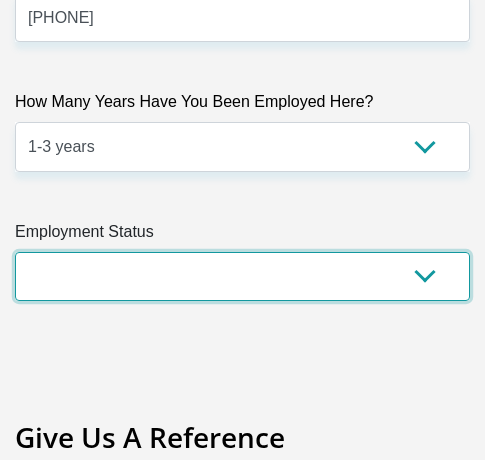 click on "Permanent/Full-time
Part-time/Casual
Contract Worker
Self-Employed
Housewife
Retired
Student
Medically Boarded
Disability
Unemployed" at bounding box center (242, 276) 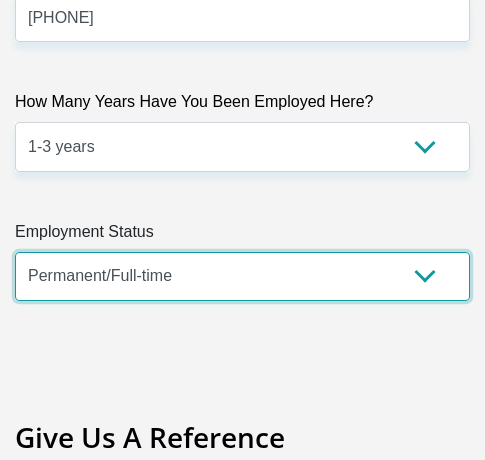 click on "Permanent/Full-time
Part-time/Casual
Contract Worker
Self-Employed
Housewife
Retired
Student
Medically Boarded
Disability
Unemployed" at bounding box center (242, 276) 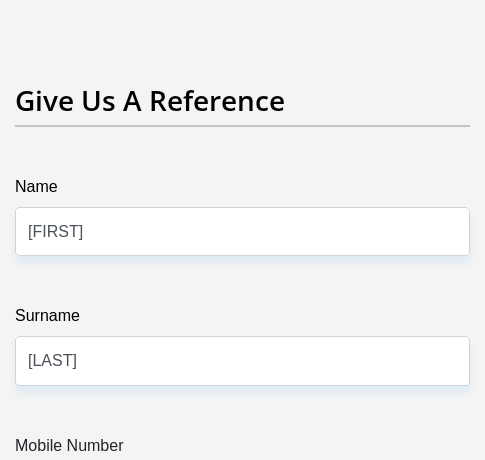 scroll, scrollTop: 6896, scrollLeft: 0, axis: vertical 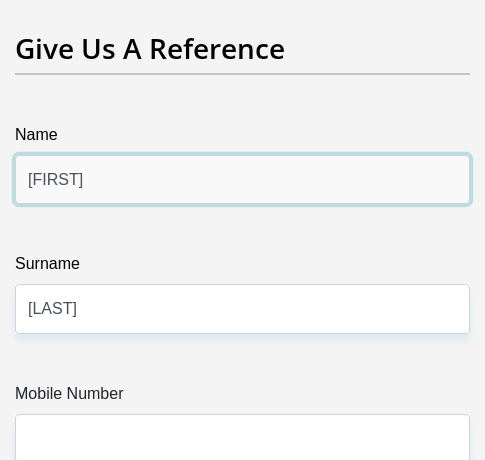click on "Akani" at bounding box center [242, 179] 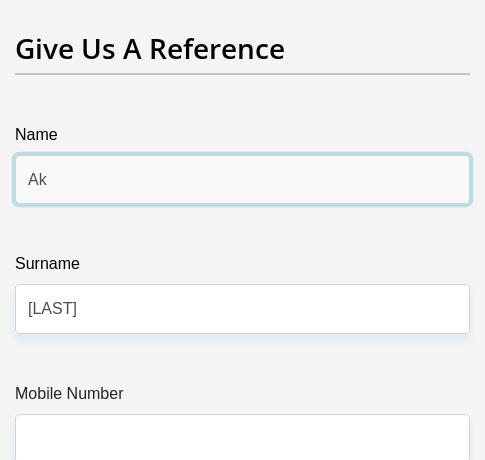 type on "A" 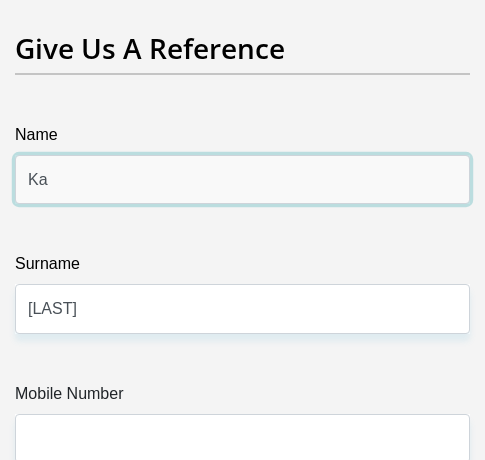 type on "Karabo" 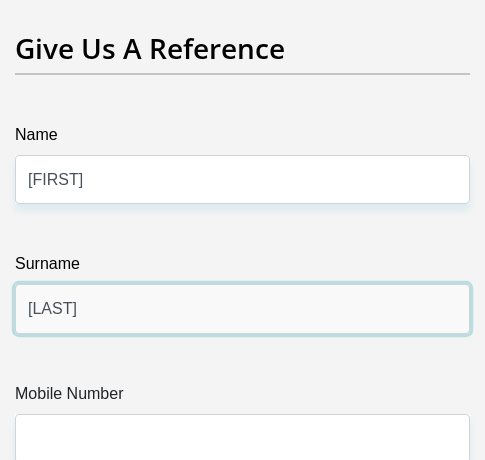 click on "Lubisi" at bounding box center (242, 308) 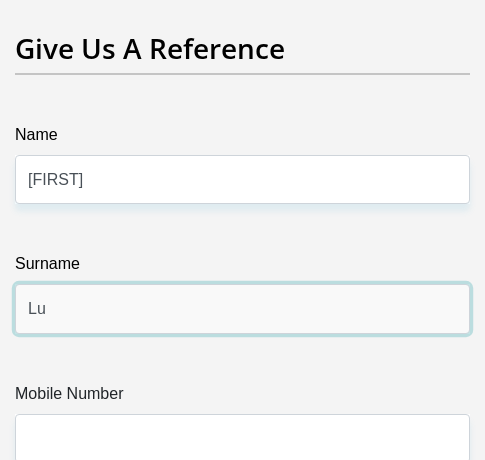 type on "L" 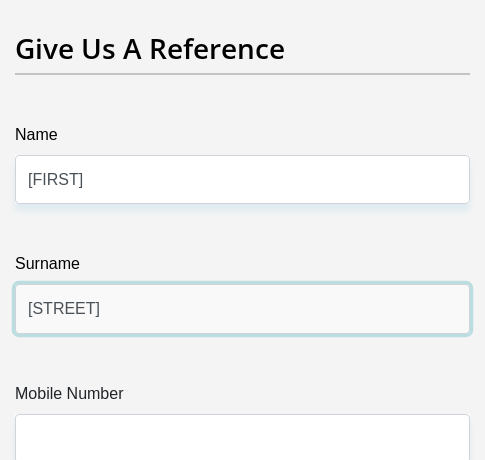 type on "Repinga" 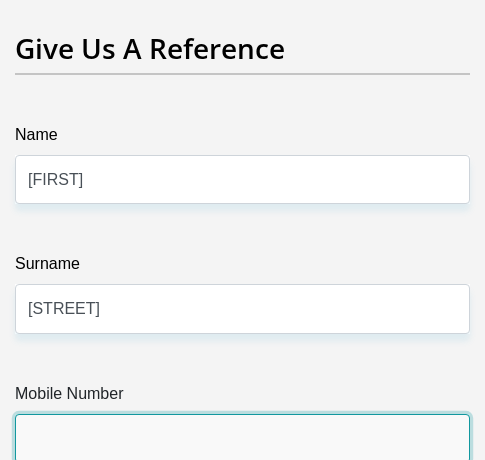 click on "Mobile Number" at bounding box center [242, 438] 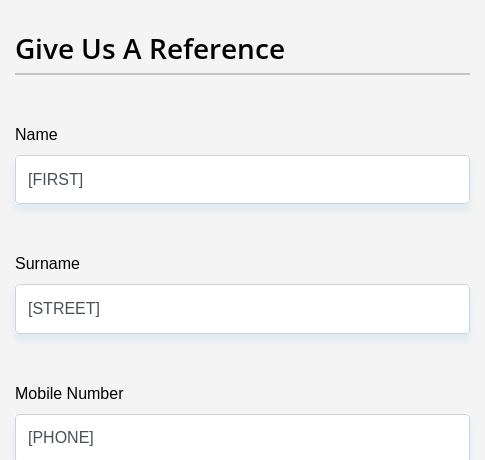 click on "Mobile Number" at bounding box center [242, 398] 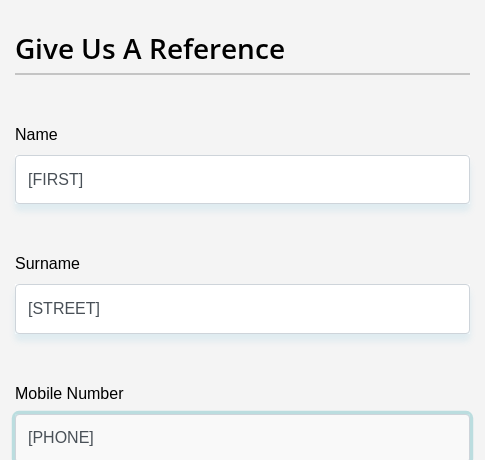 click on "0608655951" at bounding box center [242, 438] 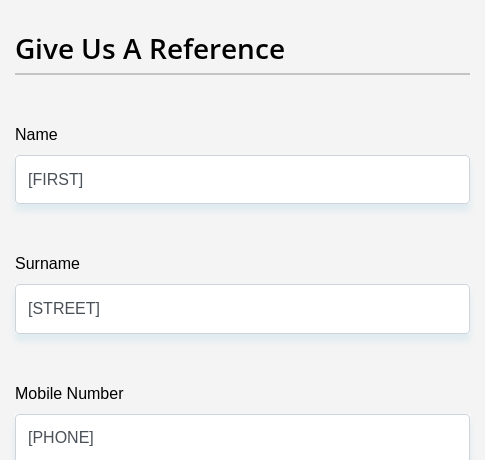 click on "Title
Mr
Ms
Mrs
Dr
Other
First Name
Akani
Surname
Lubisi
ID Number
0105016252089
Please input valid ID number
Race
Black
Coloured
Indian
White
Other
Contact Number
0767995181
Please input valid contact number
Nationality
South Africa
Afghanistan
Aland Islands  Albania  Algeria" at bounding box center (242, -1400) 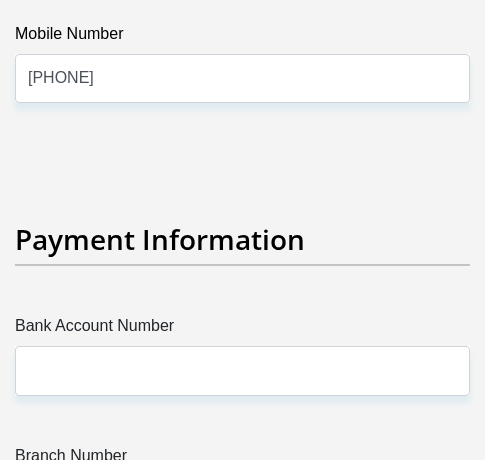 scroll, scrollTop: 7270, scrollLeft: 0, axis: vertical 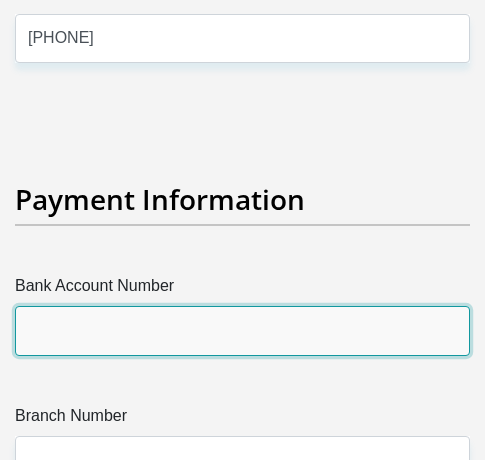 click on "Bank Account Number" at bounding box center [242, 330] 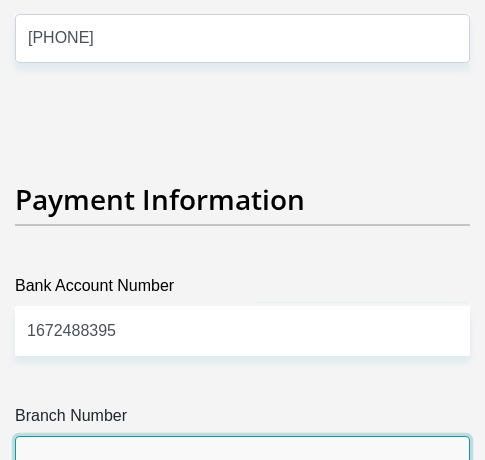 click on "Branch Number" at bounding box center [242, 460] 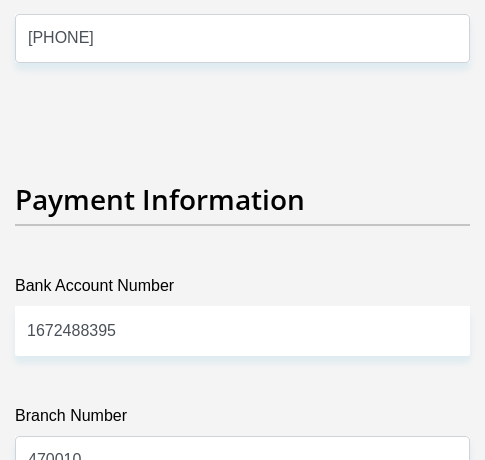 click on "Title
Mr
Ms
Mrs
Dr
Other
First Name
Akani
Surname
Lubisi
ID Number
0105016252089
Please input valid ID number
Race
Black
Coloured
Indian
White
Other
Contact Number
0767995181
Please input valid contact number
Nationality
South Africa
Afghanistan
Aland Islands  Albania  Algeria" at bounding box center (242, -1800) 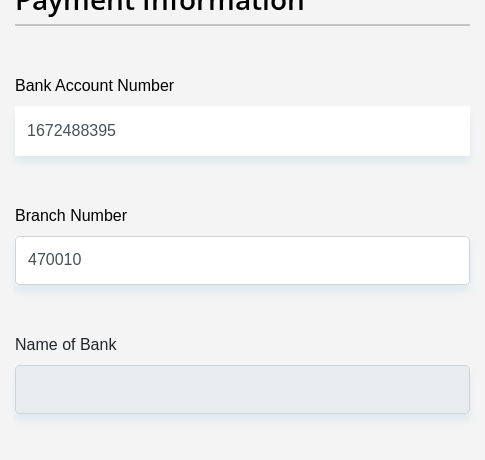 type on "CAPITEC BANK LIMITED" 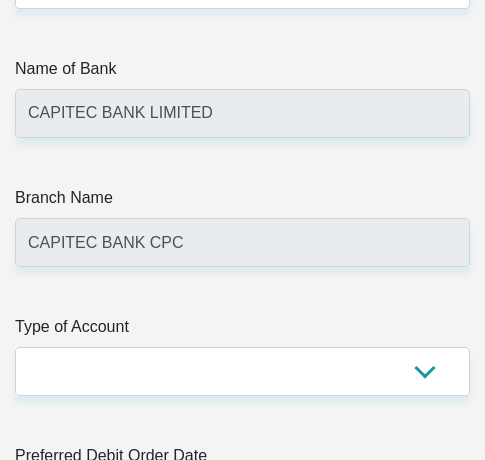 scroll, scrollTop: 7750, scrollLeft: 0, axis: vertical 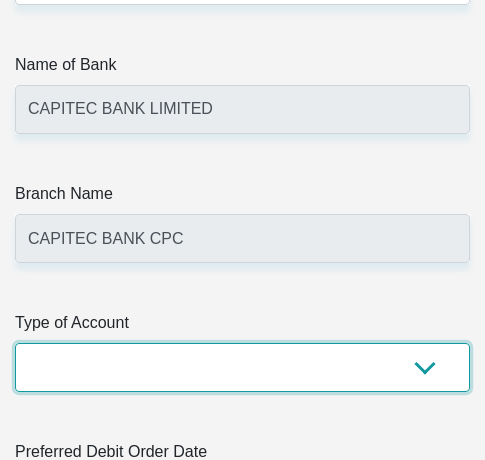 click on "Cheque
Savings" at bounding box center (242, 367) 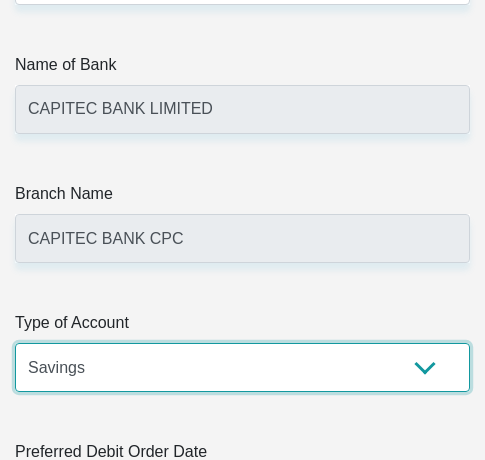 click on "Cheque
Savings" at bounding box center [242, 367] 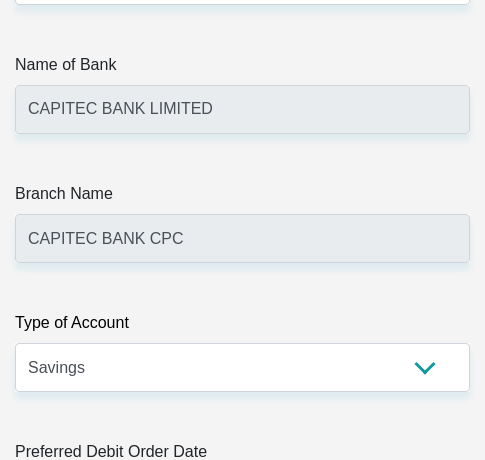 click on "Title
Mr
Ms
Mrs
Dr
Other
First Name
Akani
Surname
Lubisi
ID Number
0105016252089
Please input valid ID number
Race
Black
Coloured
Indian
White
Other
Contact Number
0767995181
Please input valid contact number
Nationality
South Africa
Afghanistan
Aland Islands  Albania  Algeria" at bounding box center [242, -2280] 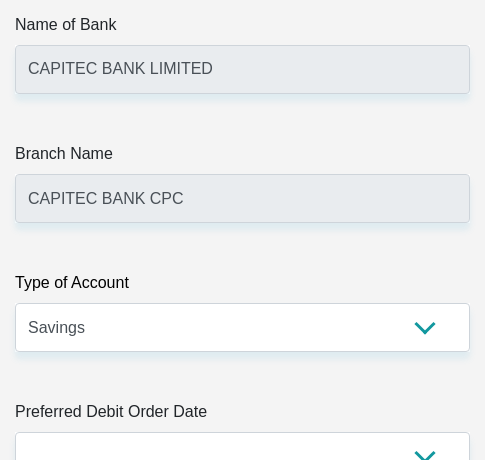 scroll, scrollTop: 7950, scrollLeft: 0, axis: vertical 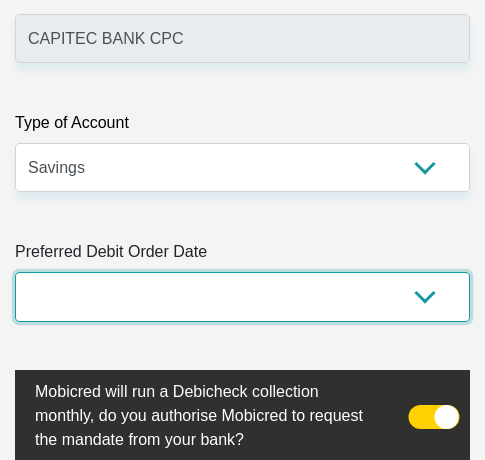 click on "1st
2nd
3rd
4th
5th
7th
18th
19th
20th
21st
22nd
23rd
24th
25th
26th
27th
28th
29th
30th" at bounding box center [242, 296] 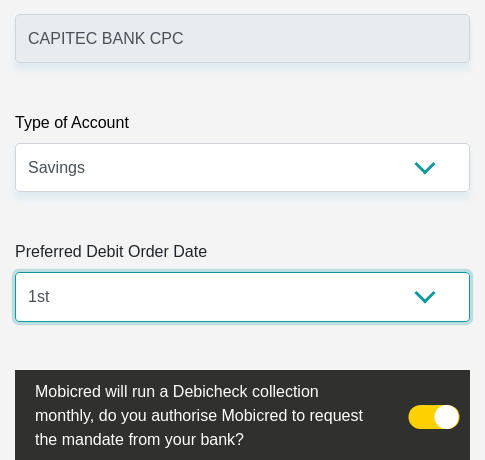 click on "1st
2nd
3rd
4th
5th
7th
18th
19th
20th
21st
22nd
23rd
24th
25th
26th
27th
28th
29th
30th" at bounding box center [242, 296] 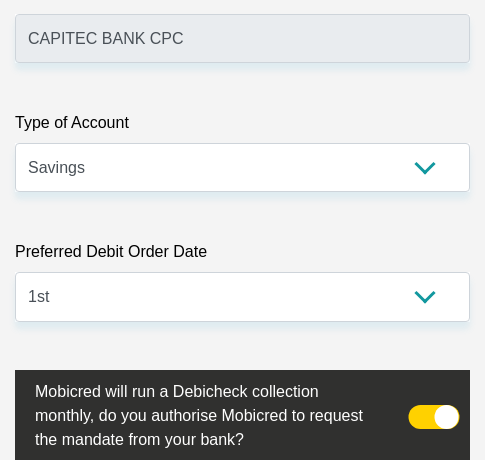 click on "Title
Mr
Ms
Mrs
Dr
Other
First Name
Akani
Surname
Lubisi
ID Number
0105016252089
Please input valid ID number
Race
Black
Coloured
Indian
White
Other
Contact Number
0767995181
Please input valid contact number
Nationality
South Africa
Afghanistan
Aland Islands  Albania  Algeria" at bounding box center (242, -2480) 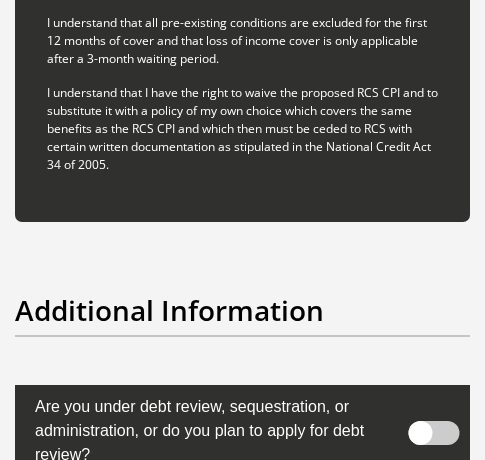 scroll, scrollTop: 9710, scrollLeft: 0, axis: vertical 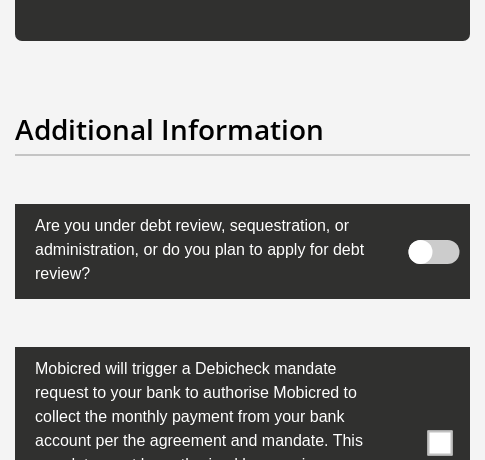 click at bounding box center (434, 252) 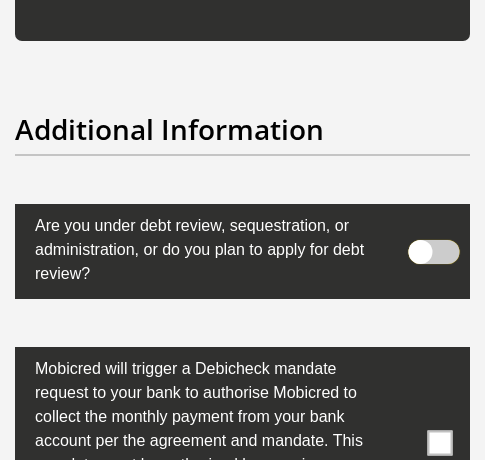 click at bounding box center [425, 221] 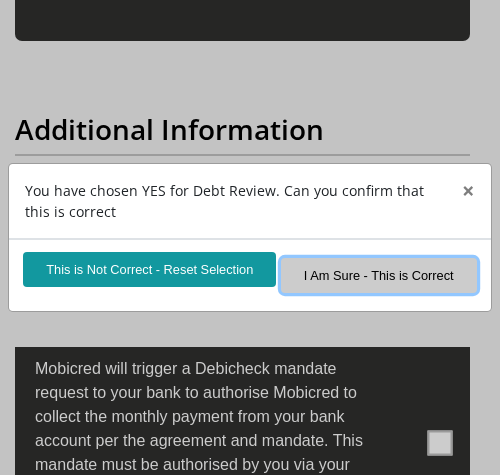 click on "I Am Sure - This is Correct" at bounding box center (379, 275) 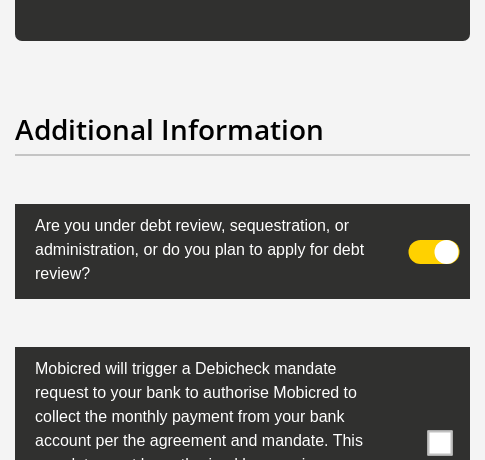 click at bounding box center (440, 442) 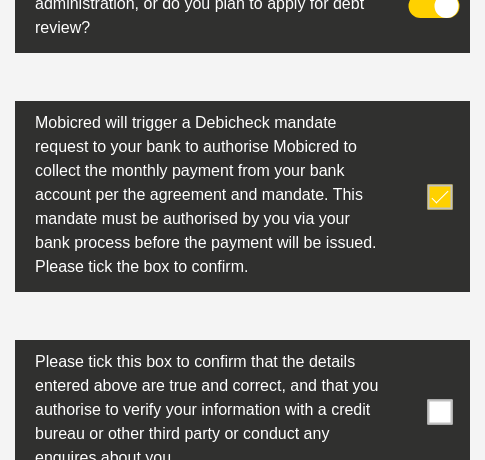 scroll, scrollTop: 10110, scrollLeft: 0, axis: vertical 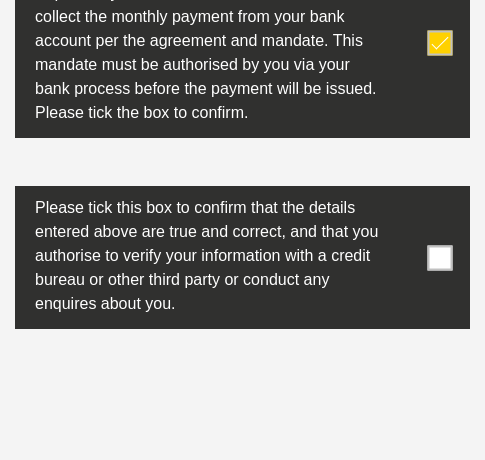click at bounding box center (440, 257) 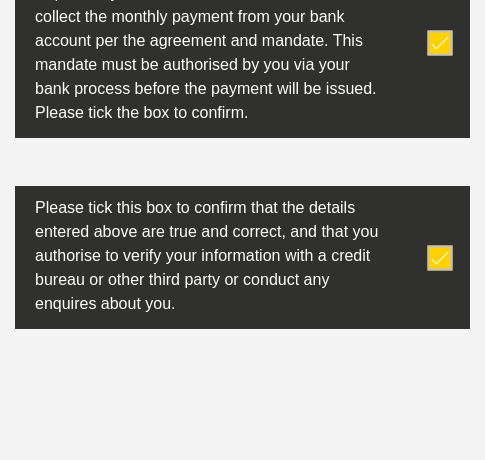 drag, startPoint x: 420, startPoint y: 397, endPoint x: 495, endPoint y: 410, distance: 76.11833 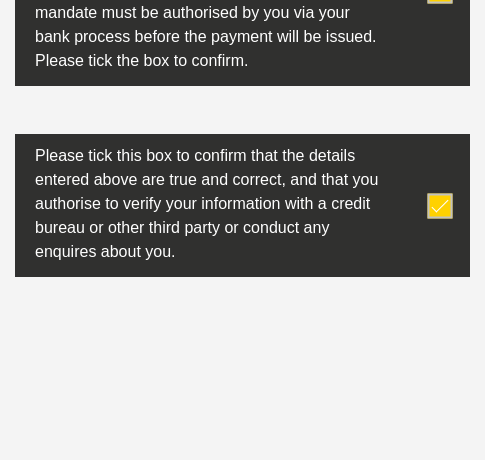 scroll, scrollTop: 10447, scrollLeft: 0, axis: vertical 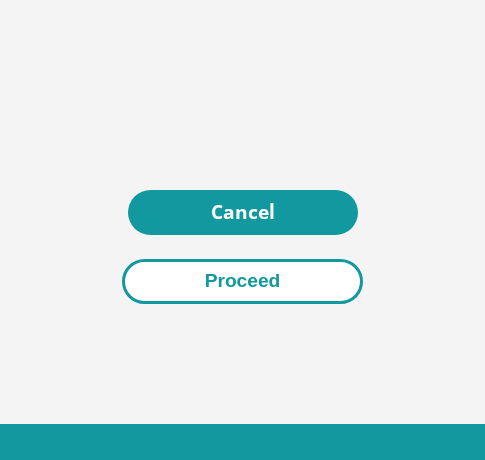 click on "Proceed" at bounding box center [243, 281] 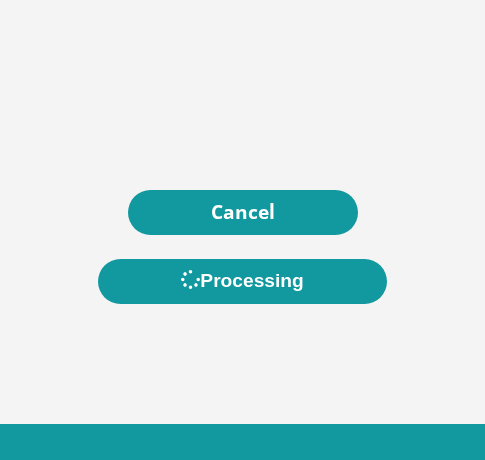 scroll, scrollTop: 0, scrollLeft: 0, axis: both 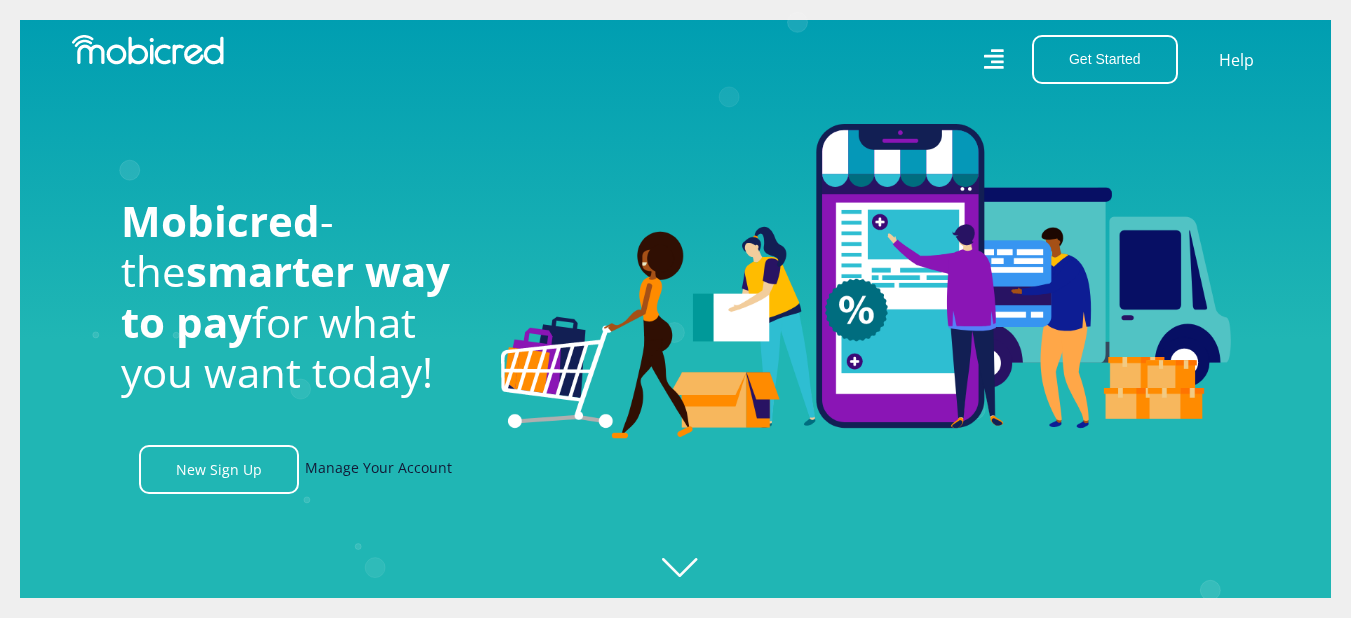 click on "Manage Your Account" at bounding box center [378, 469] 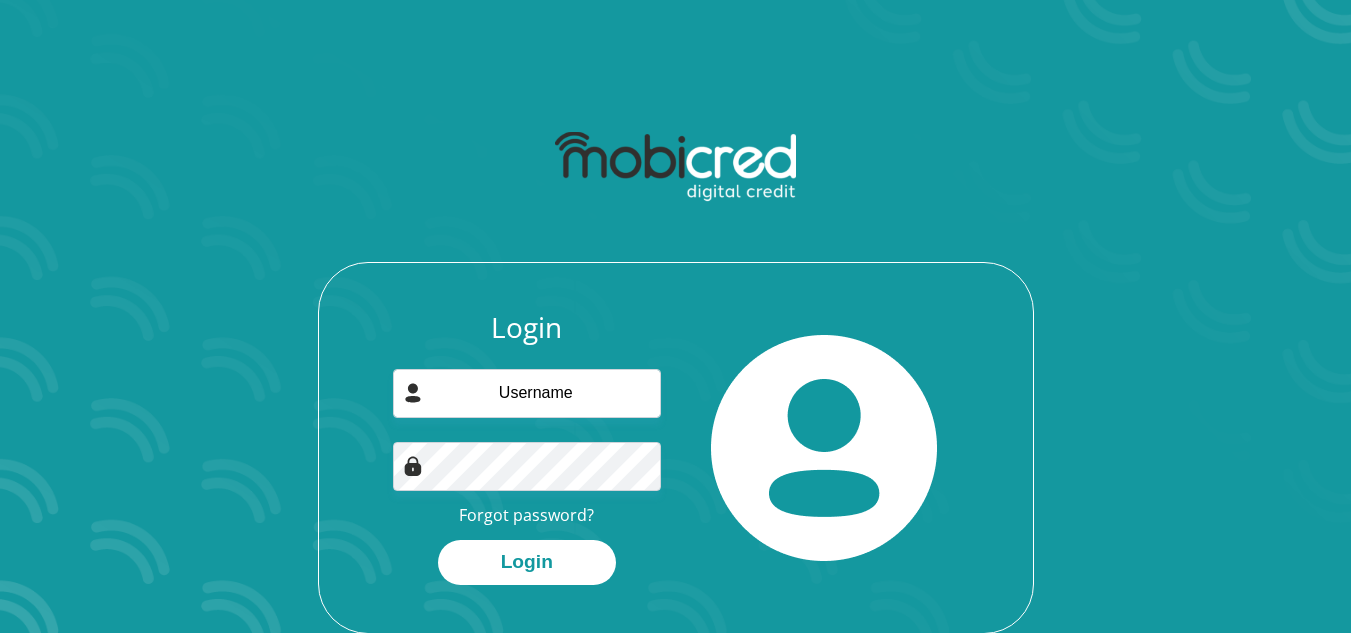 scroll, scrollTop: 0, scrollLeft: 0, axis: both 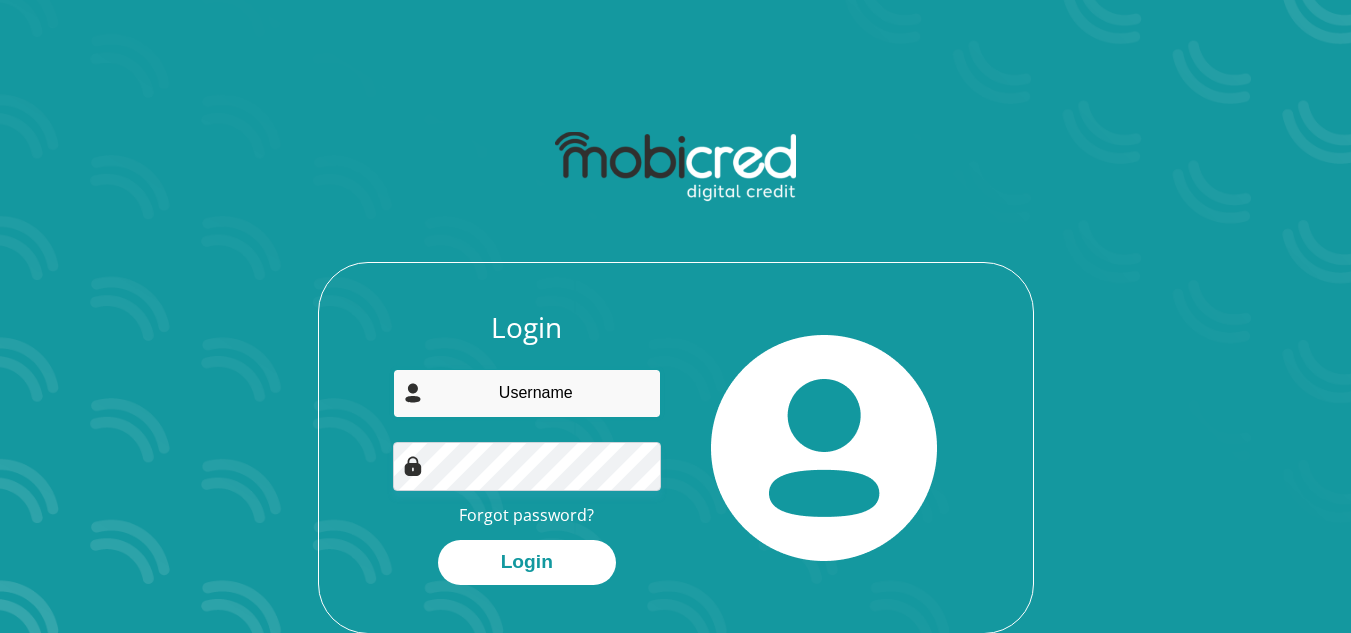 click at bounding box center (527, 393) 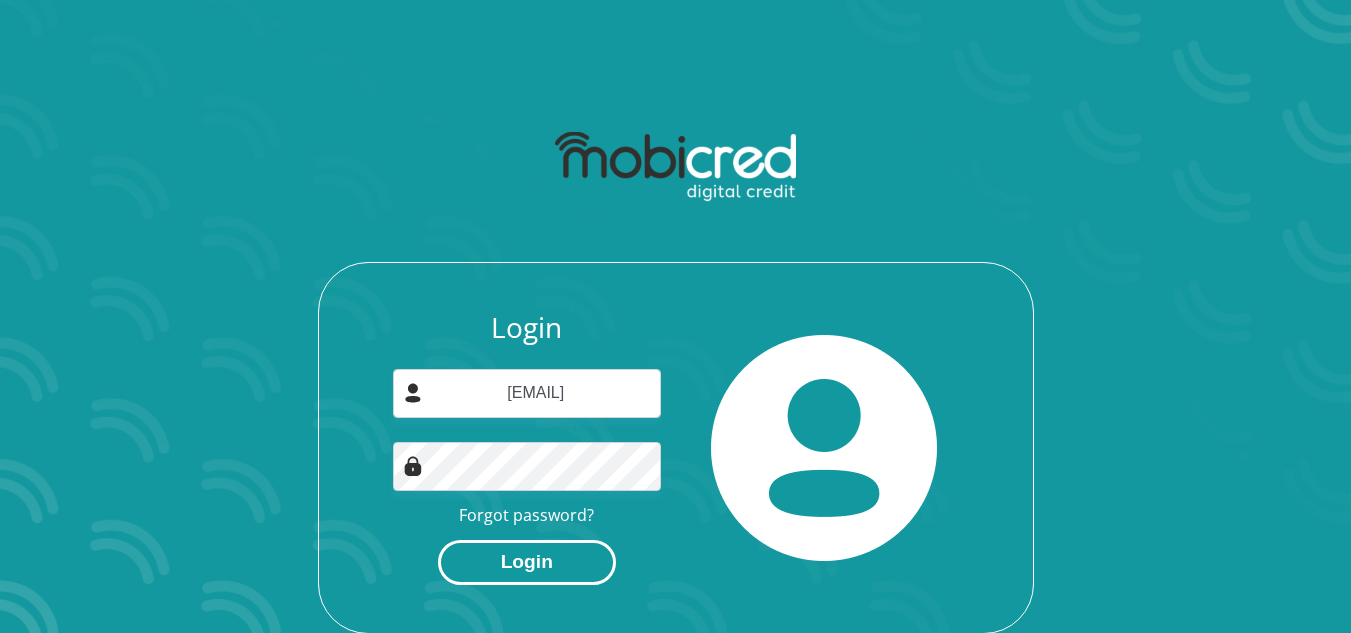 click on "Login" at bounding box center [527, 562] 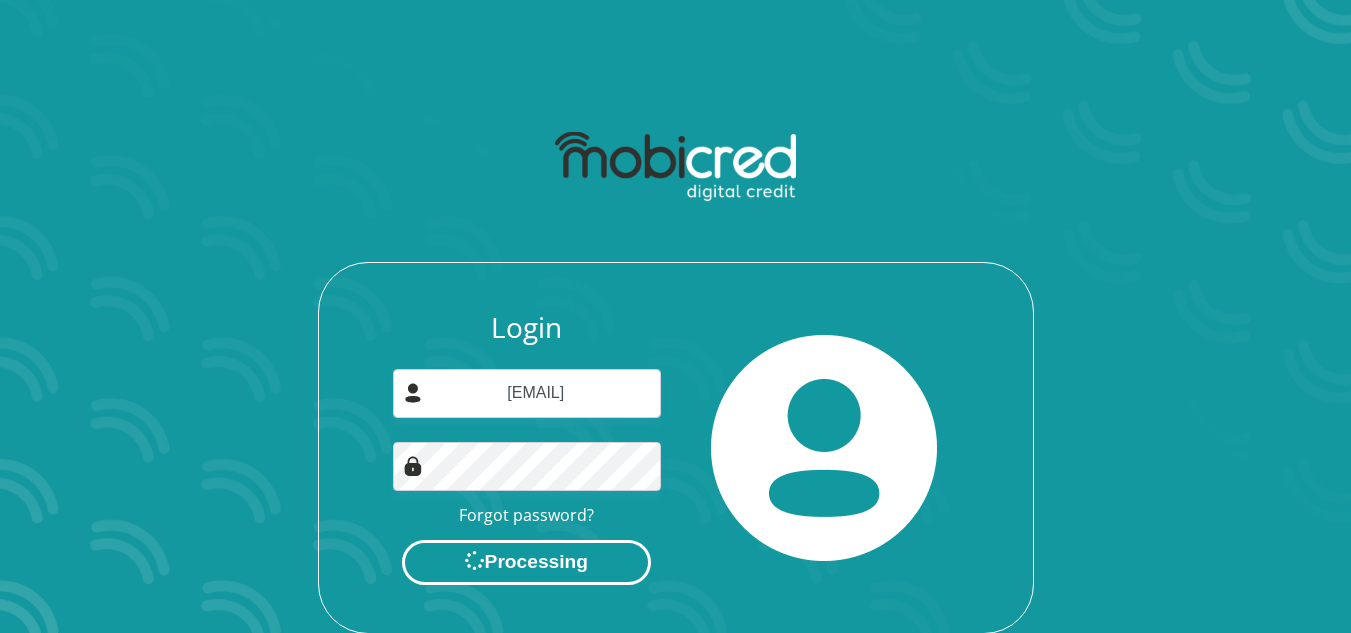scroll, scrollTop: 0, scrollLeft: 0, axis: both 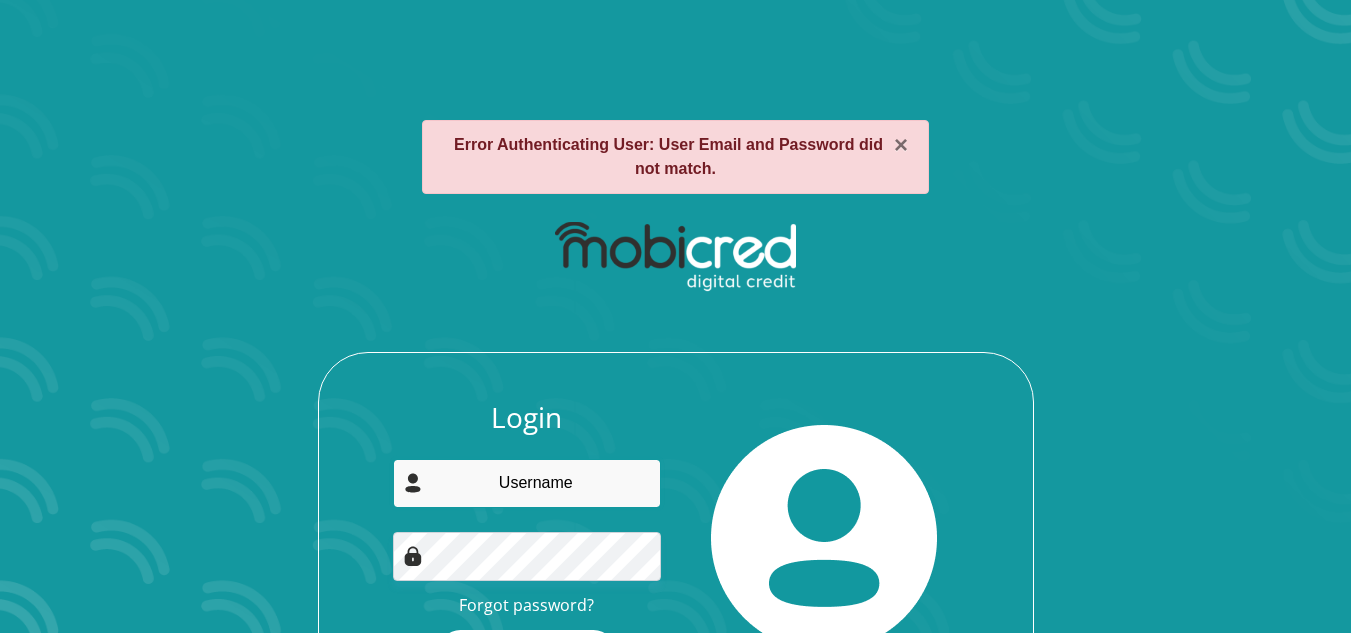 click at bounding box center (527, 483) 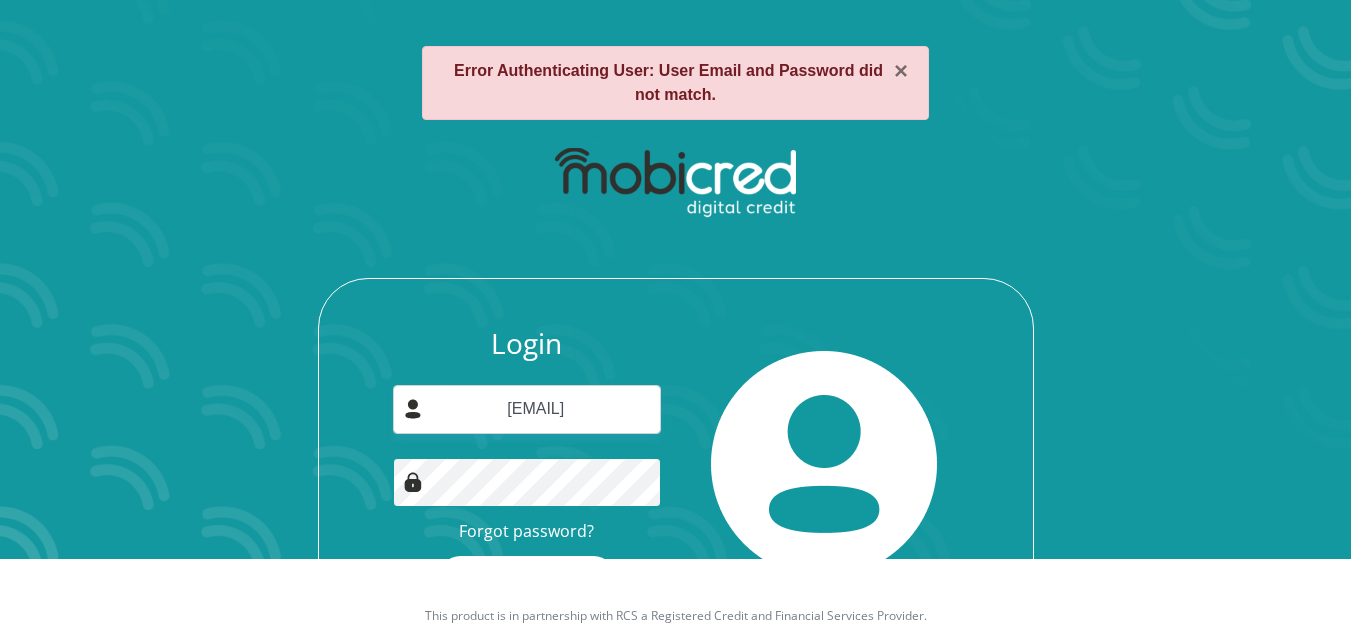 scroll, scrollTop: 93, scrollLeft: 0, axis: vertical 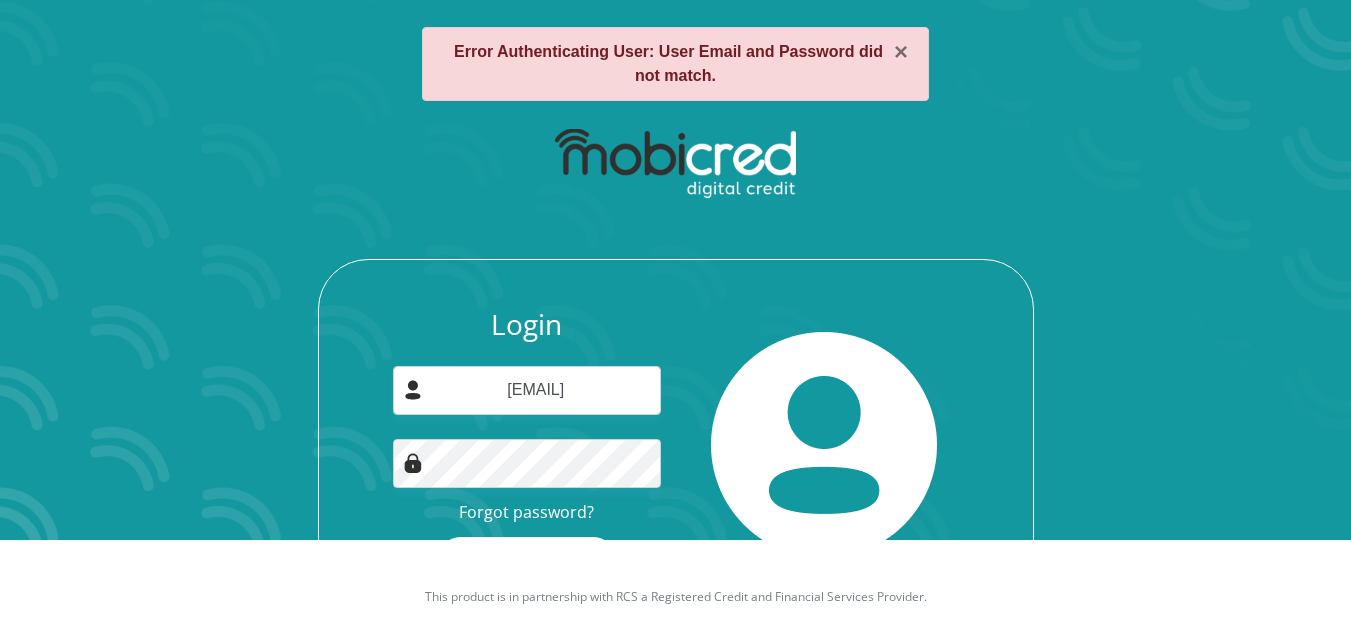 click on "×
Error Authenticating User: User Email and Password did not match.
Login
AKANILUBISI95@GMAIL.COM
Forgot password?
Login" at bounding box center (675, 280) 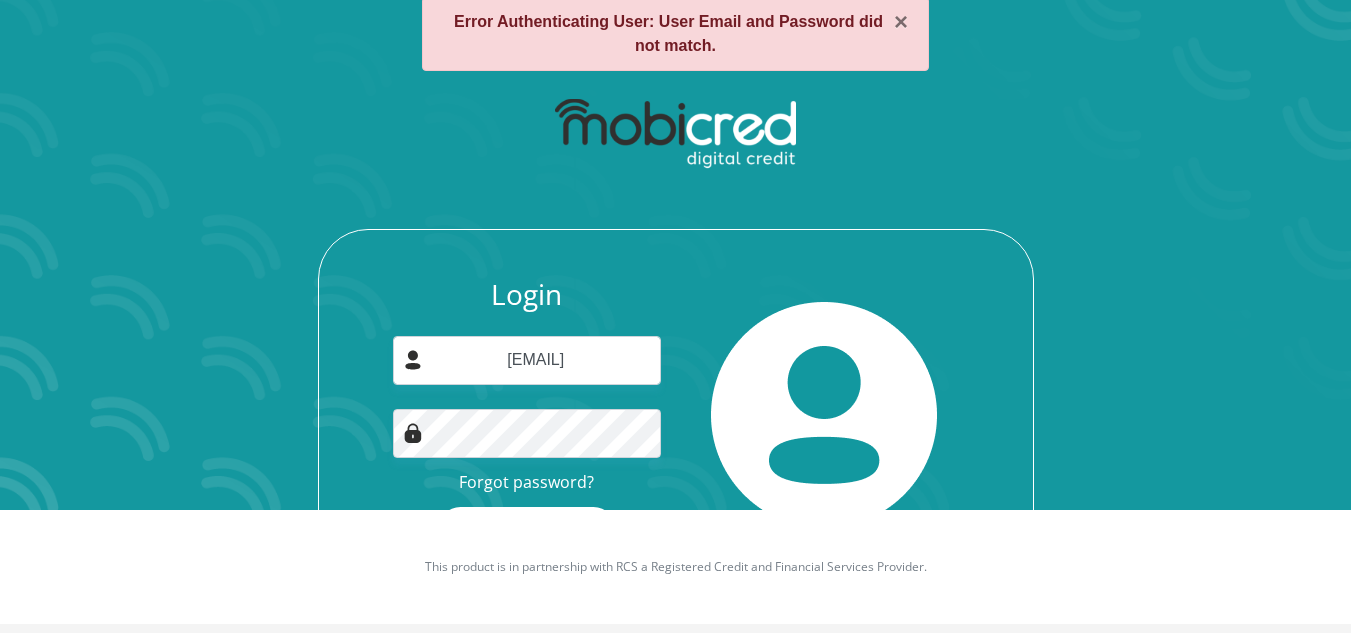 scroll, scrollTop: 138, scrollLeft: 0, axis: vertical 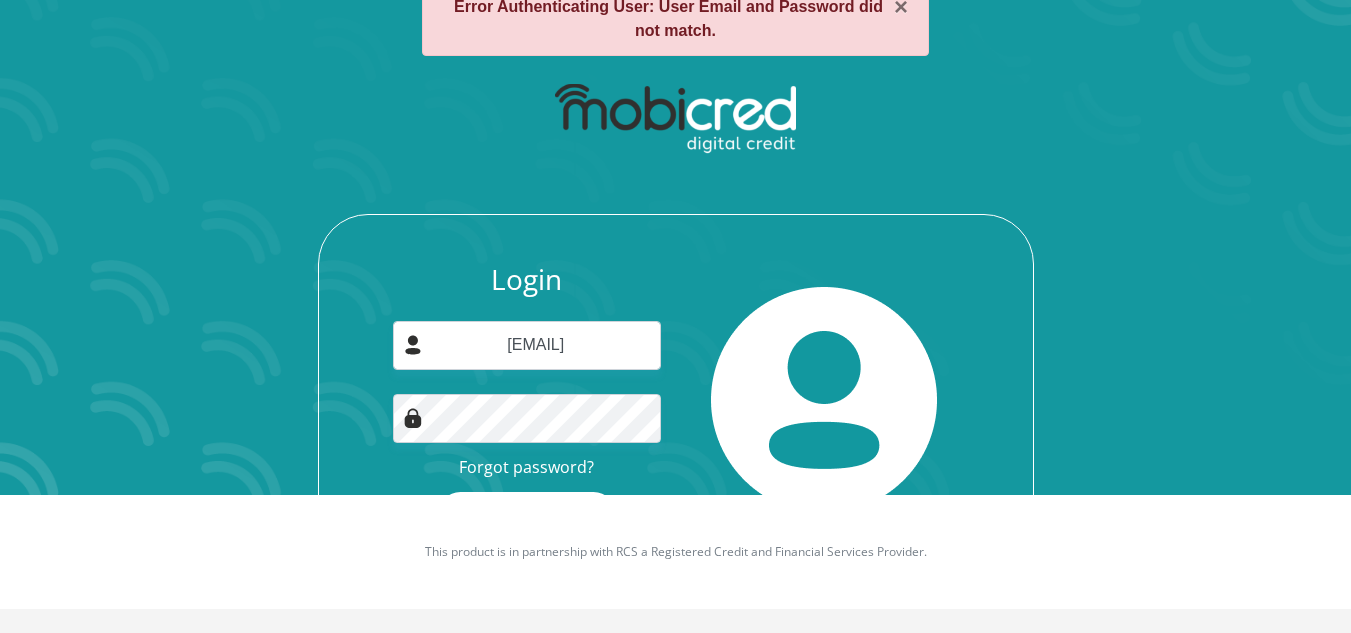 click on "Login" at bounding box center [527, 514] 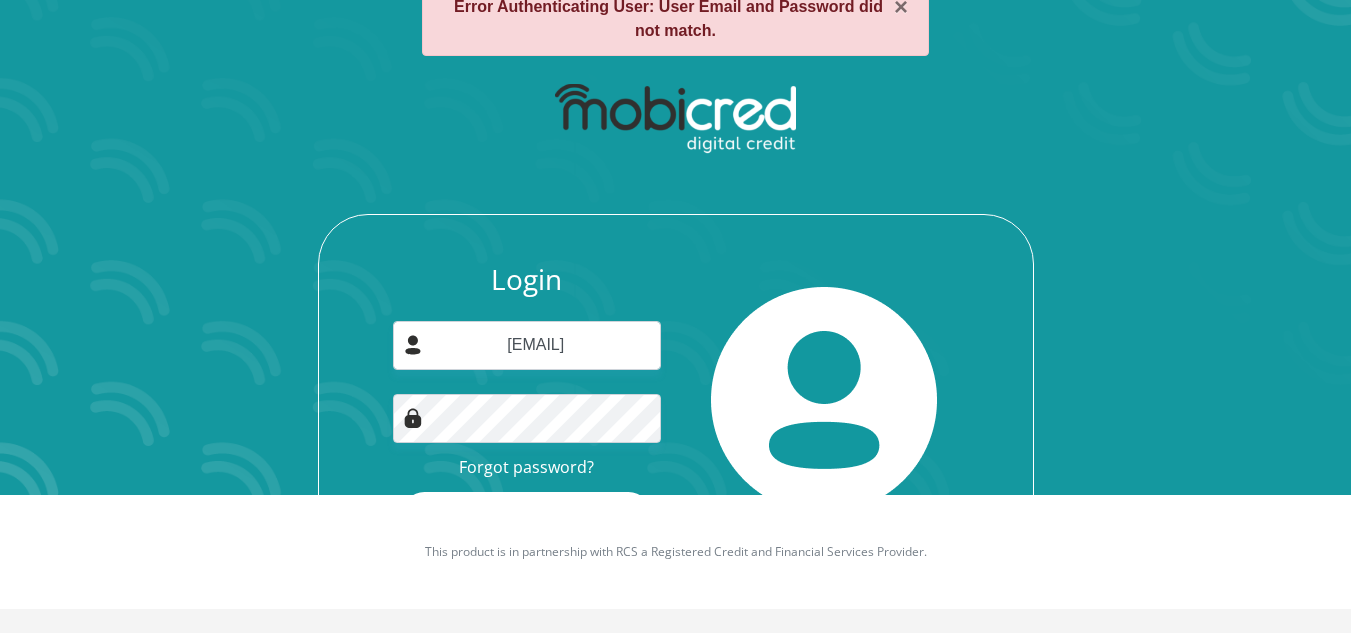 scroll, scrollTop: 0, scrollLeft: 0, axis: both 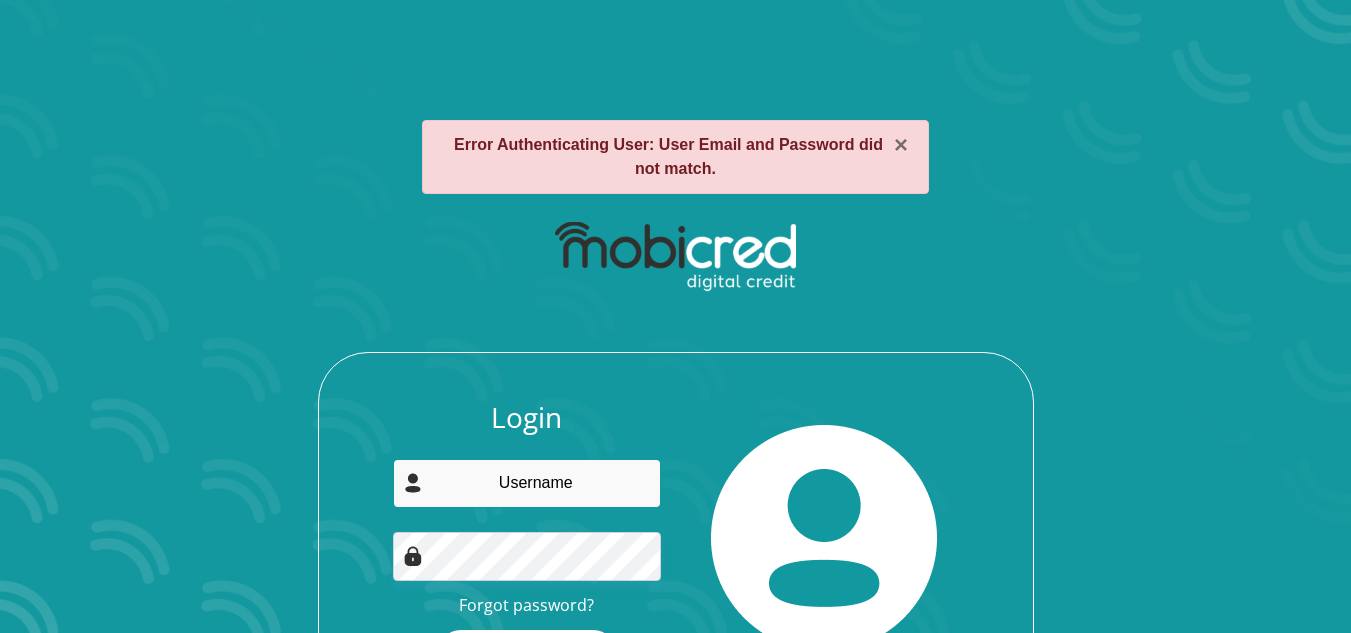 click at bounding box center [527, 483] 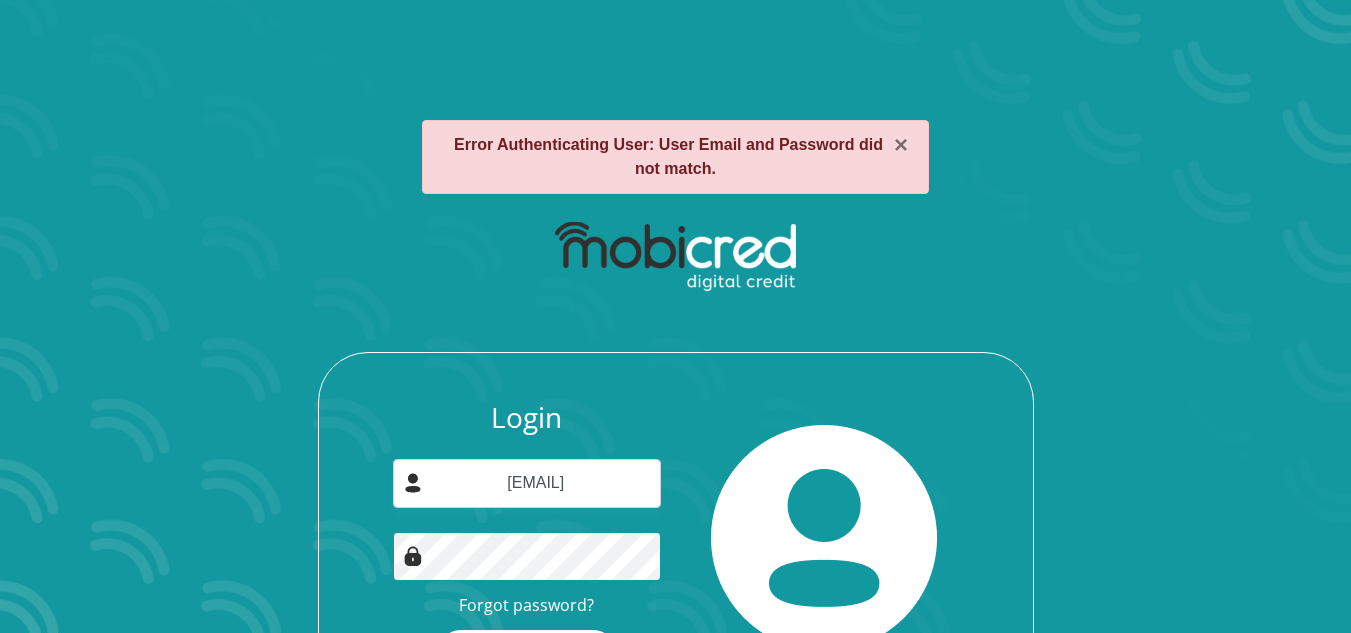 click on "Login" at bounding box center [527, 652] 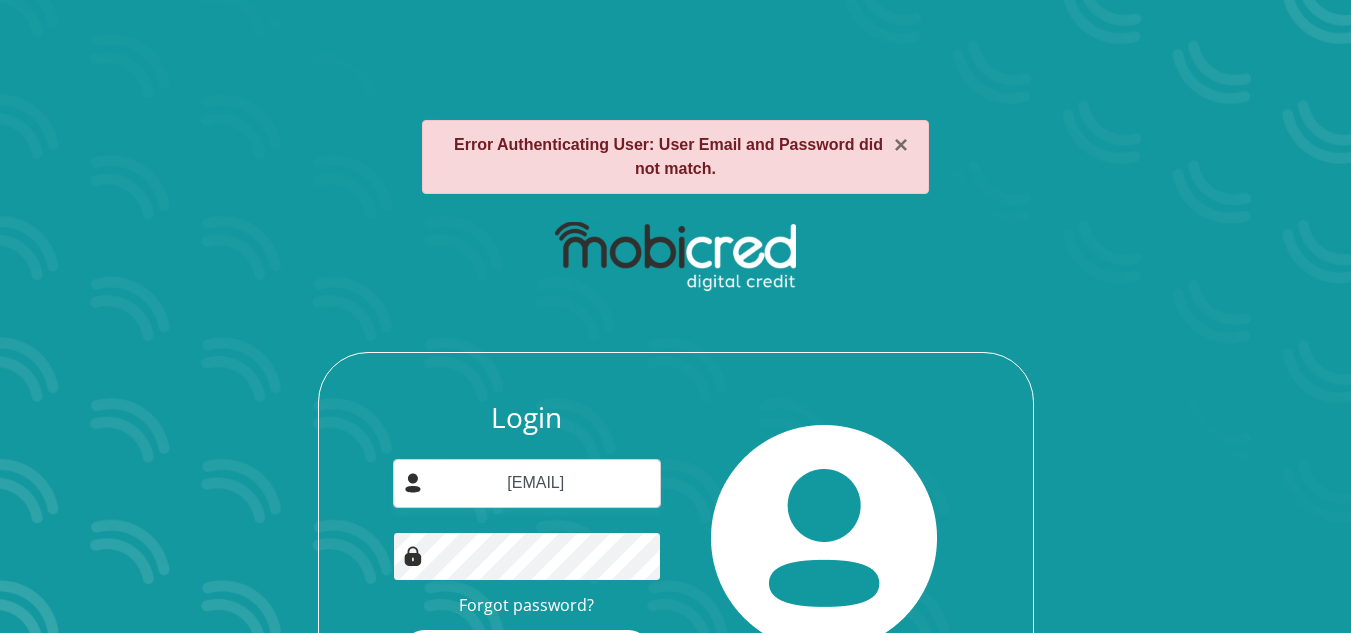 scroll, scrollTop: 0, scrollLeft: 0, axis: both 